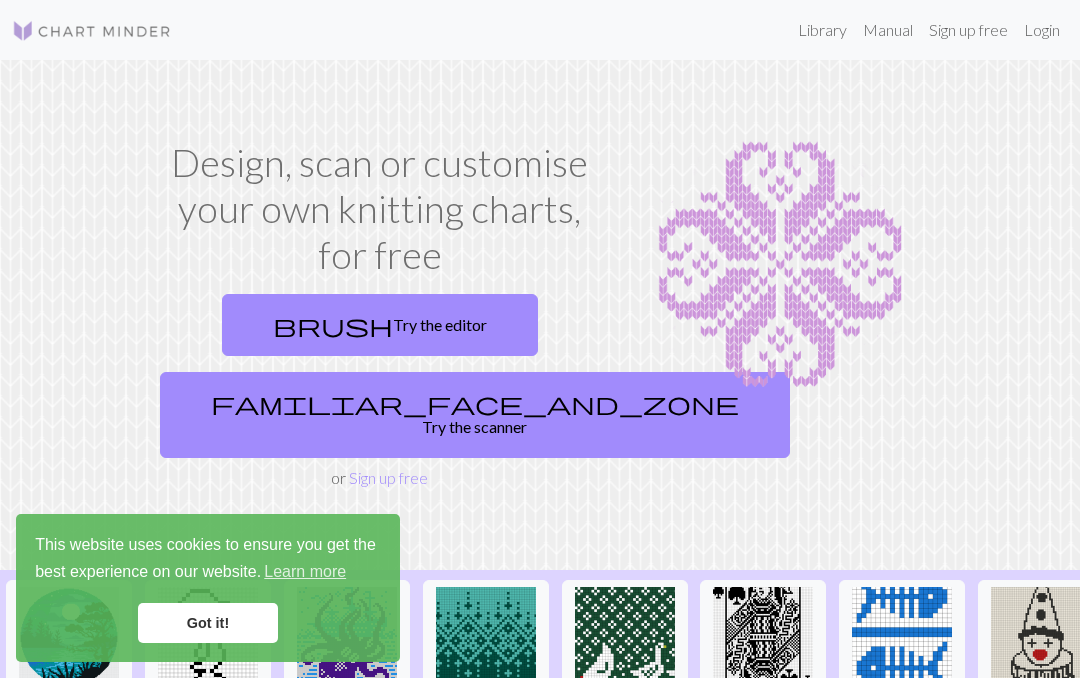 scroll, scrollTop: 0, scrollLeft: 0, axis: both 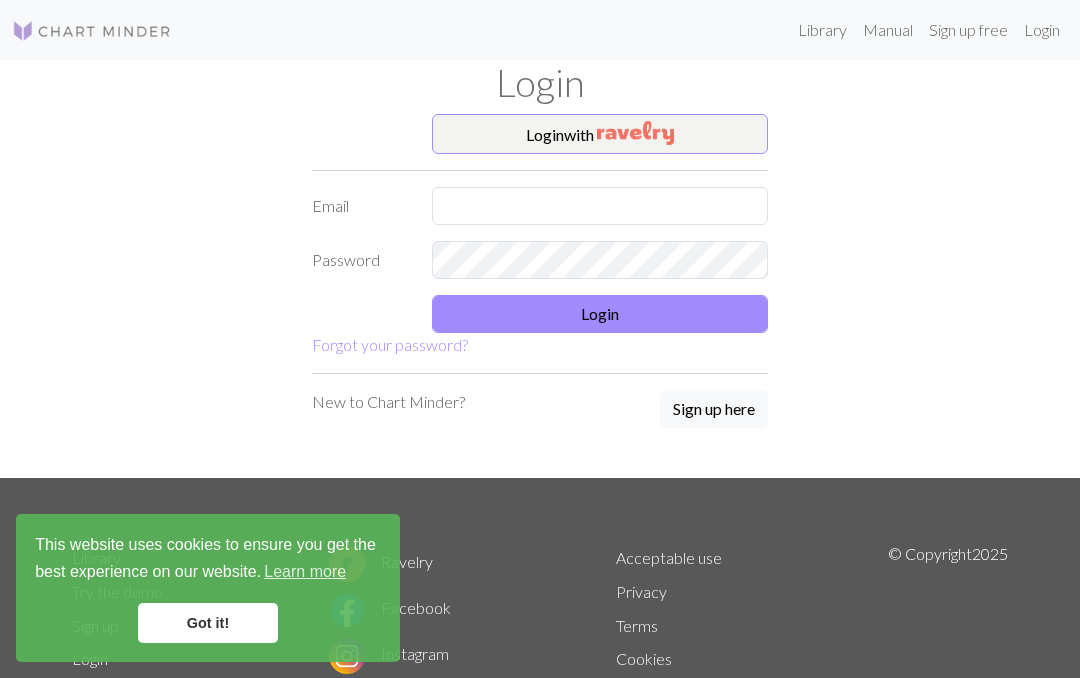 click at bounding box center (600, 206) 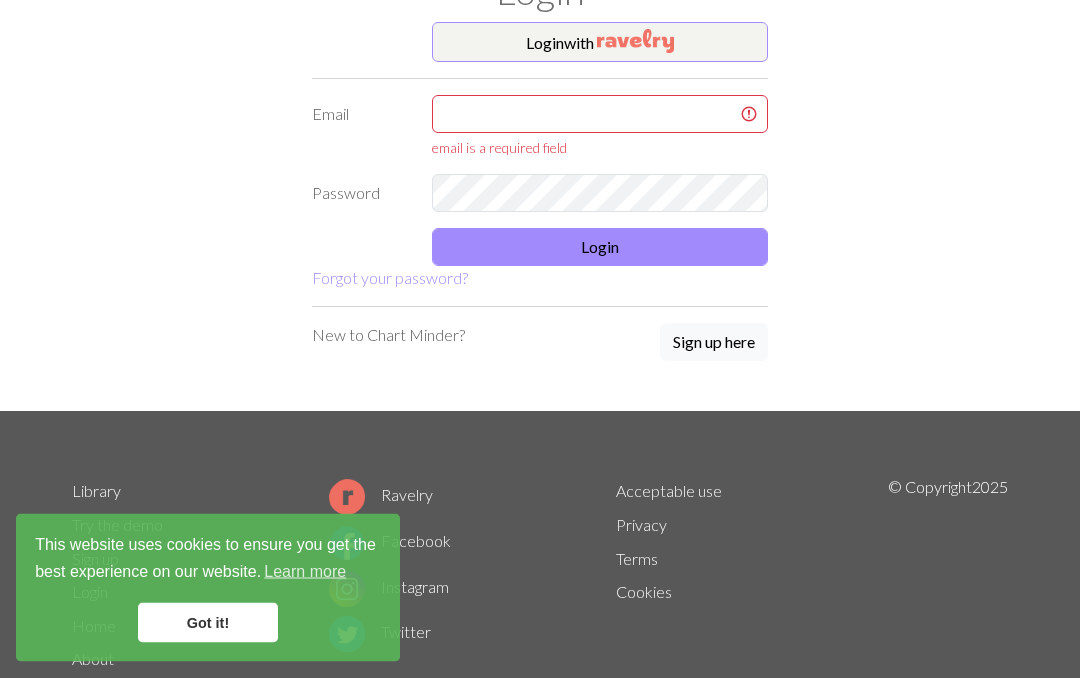 scroll, scrollTop: 92, scrollLeft: 0, axis: vertical 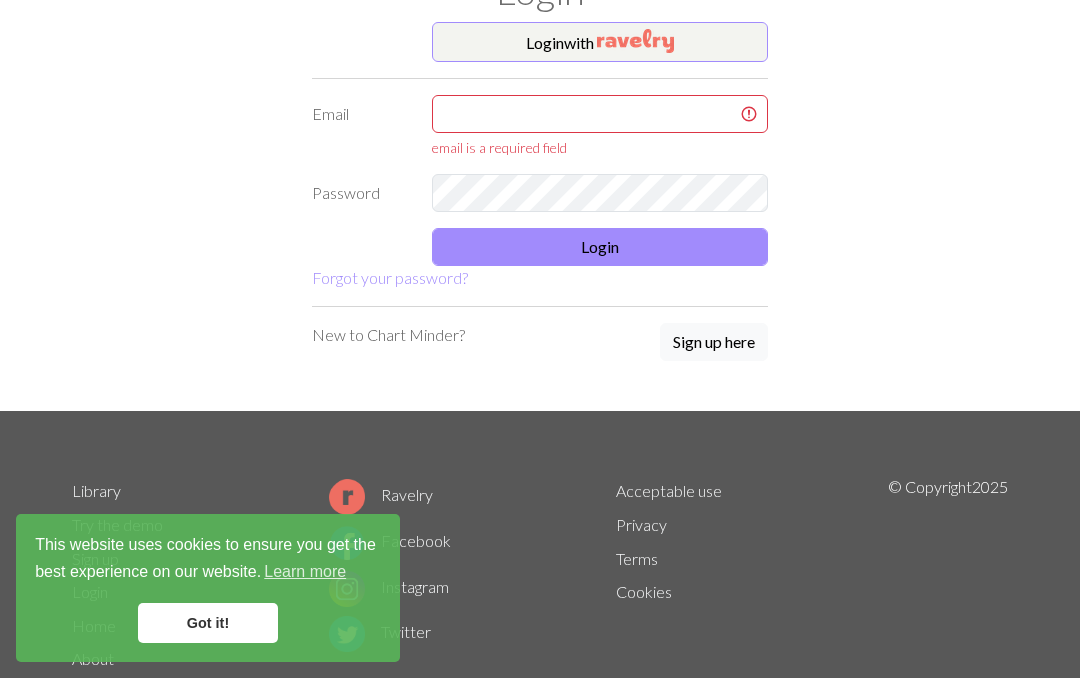 click on "Login" at bounding box center (600, 247) 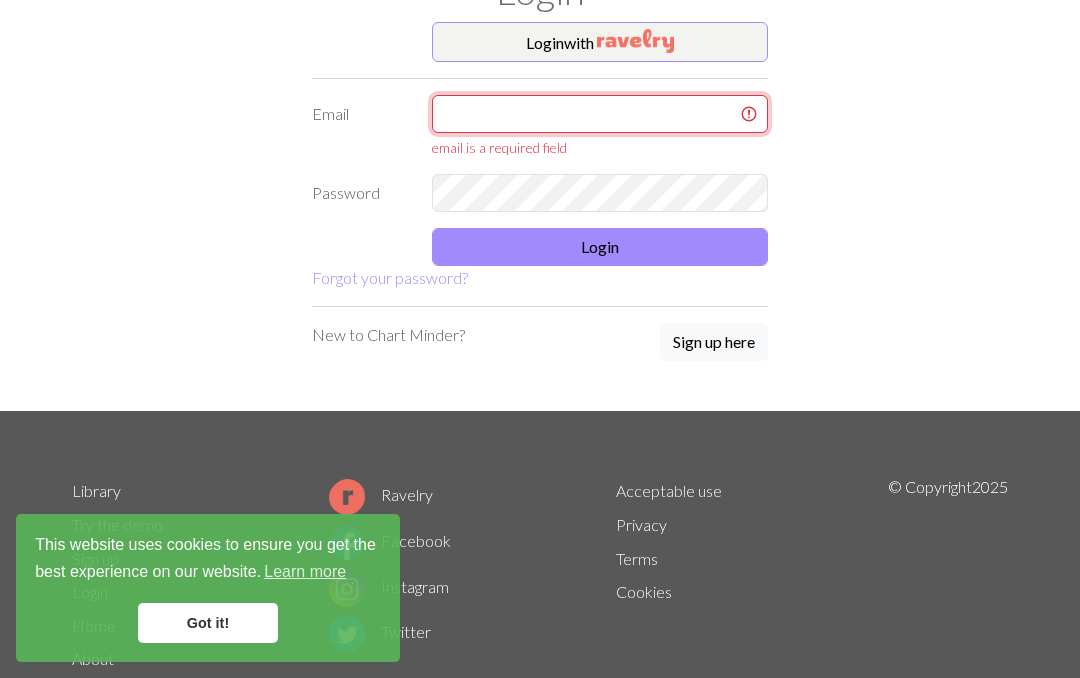 click at bounding box center (600, 114) 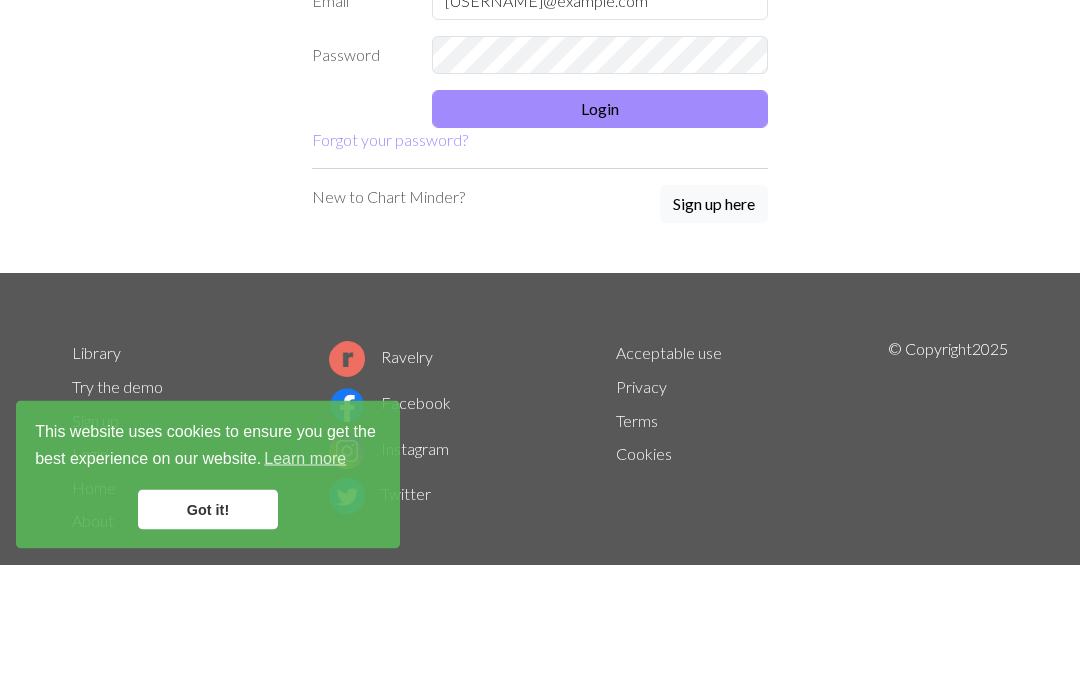 click on "Login" at bounding box center (600, 223) 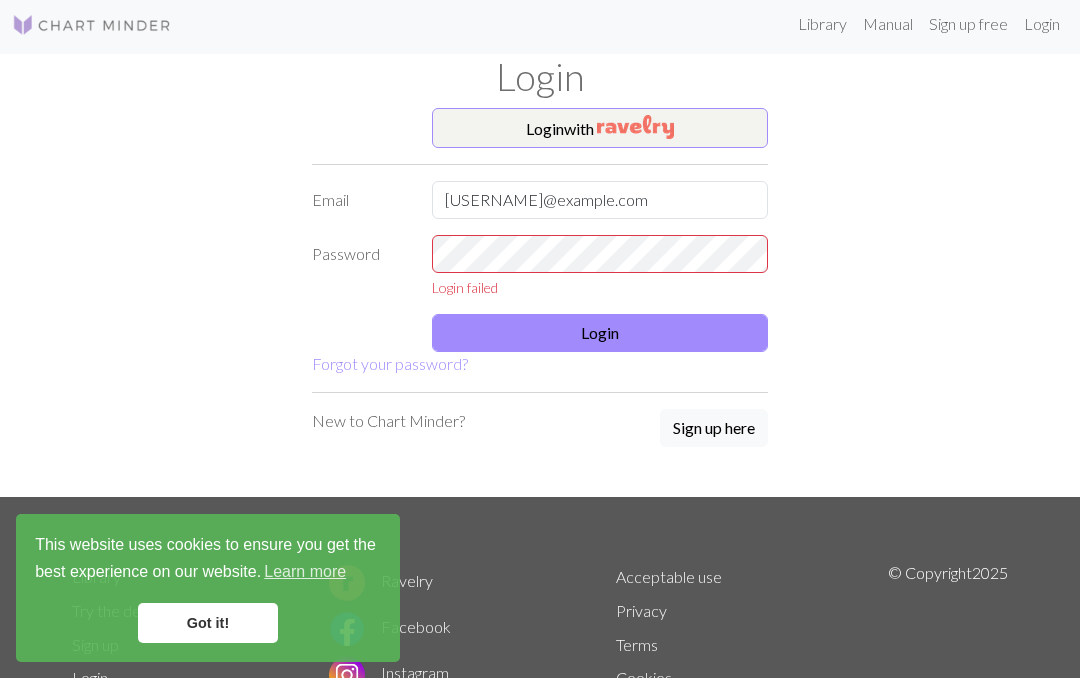 scroll, scrollTop: 0, scrollLeft: 0, axis: both 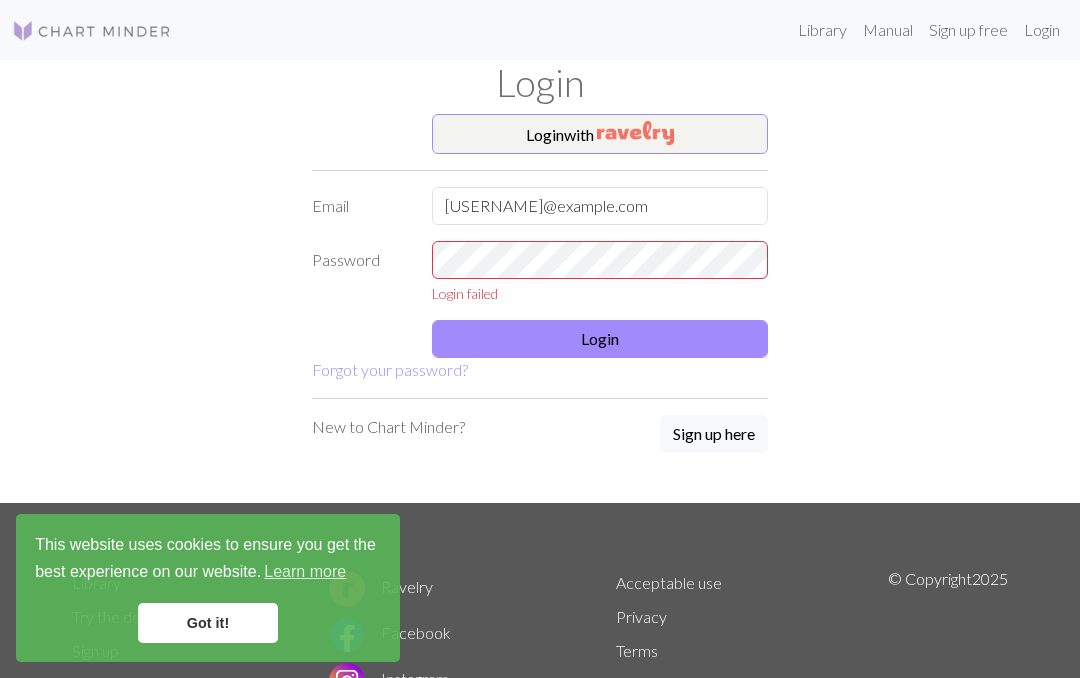 click on "Login" at bounding box center (1042, 30) 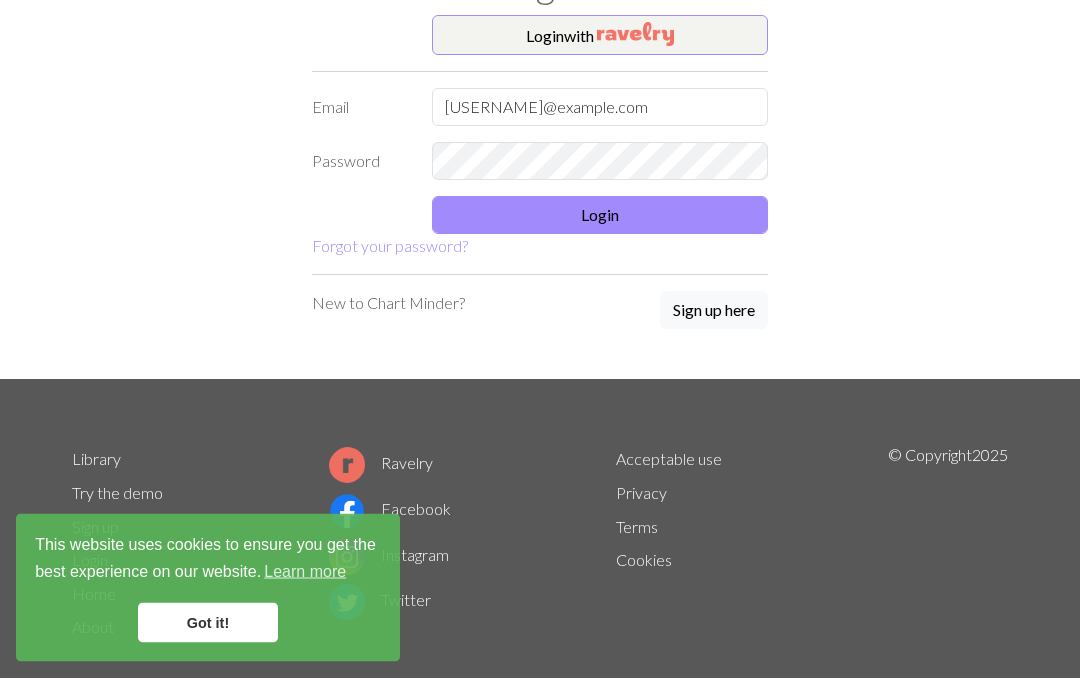 scroll, scrollTop: 99, scrollLeft: 0, axis: vertical 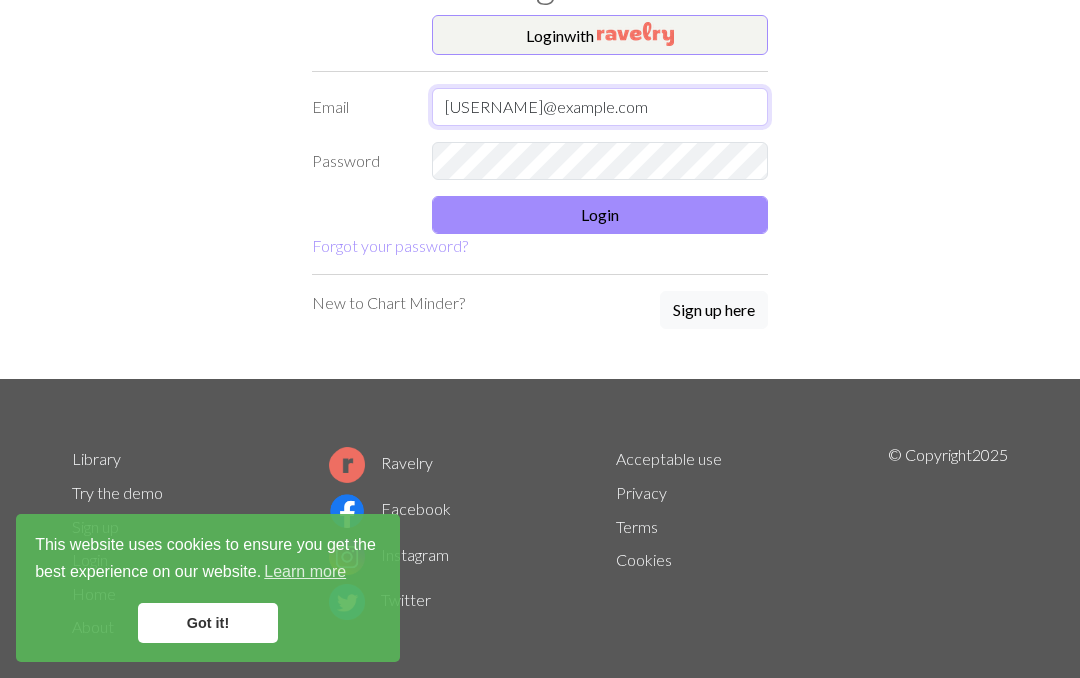 click on "[USERNAME]@example.com" at bounding box center [600, 107] 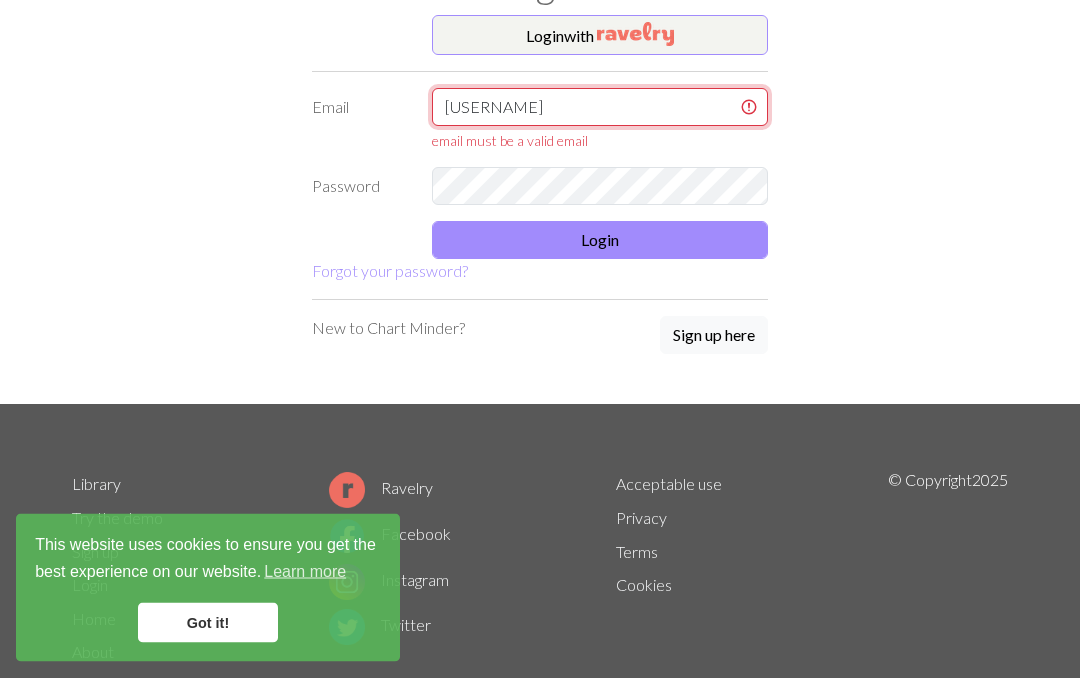 type on "A" 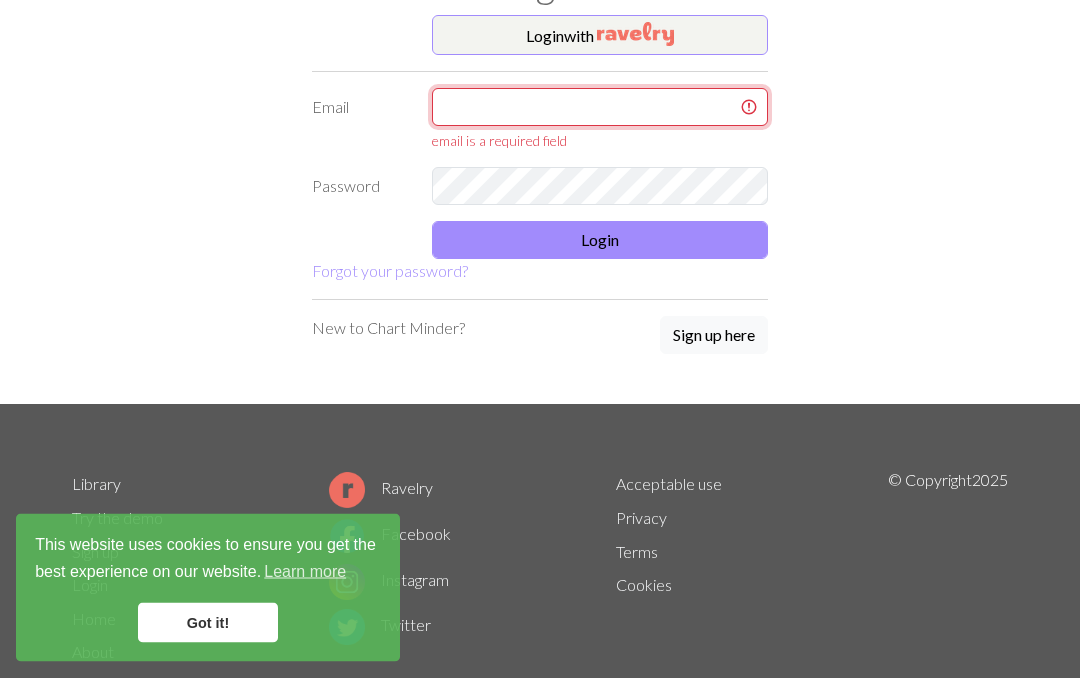 type 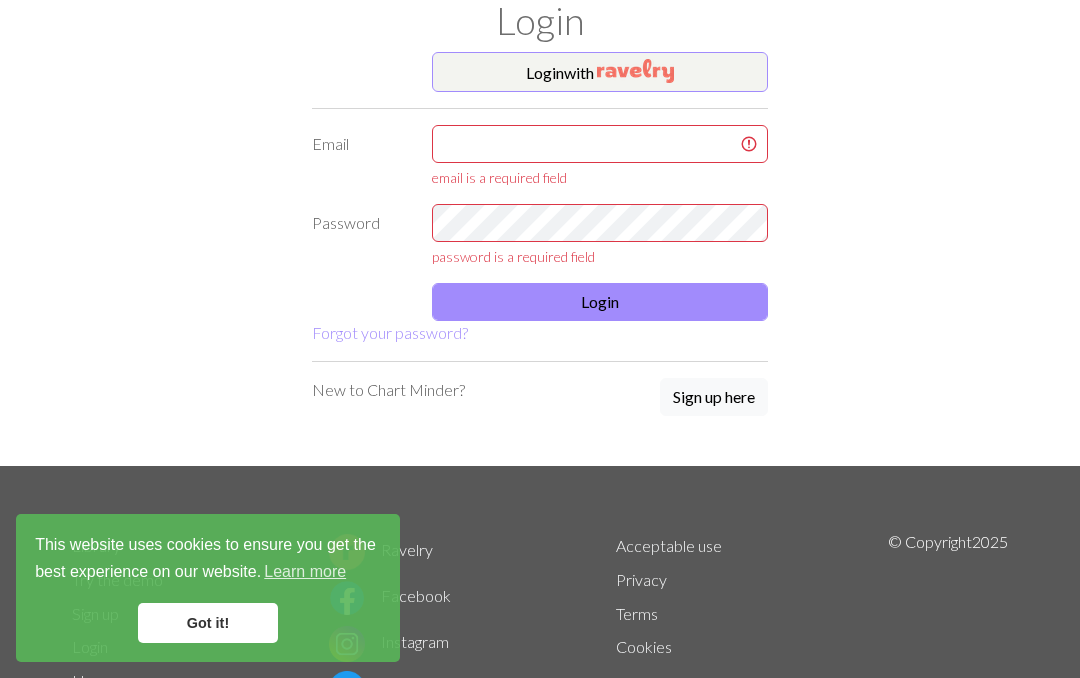 scroll, scrollTop: 0, scrollLeft: 0, axis: both 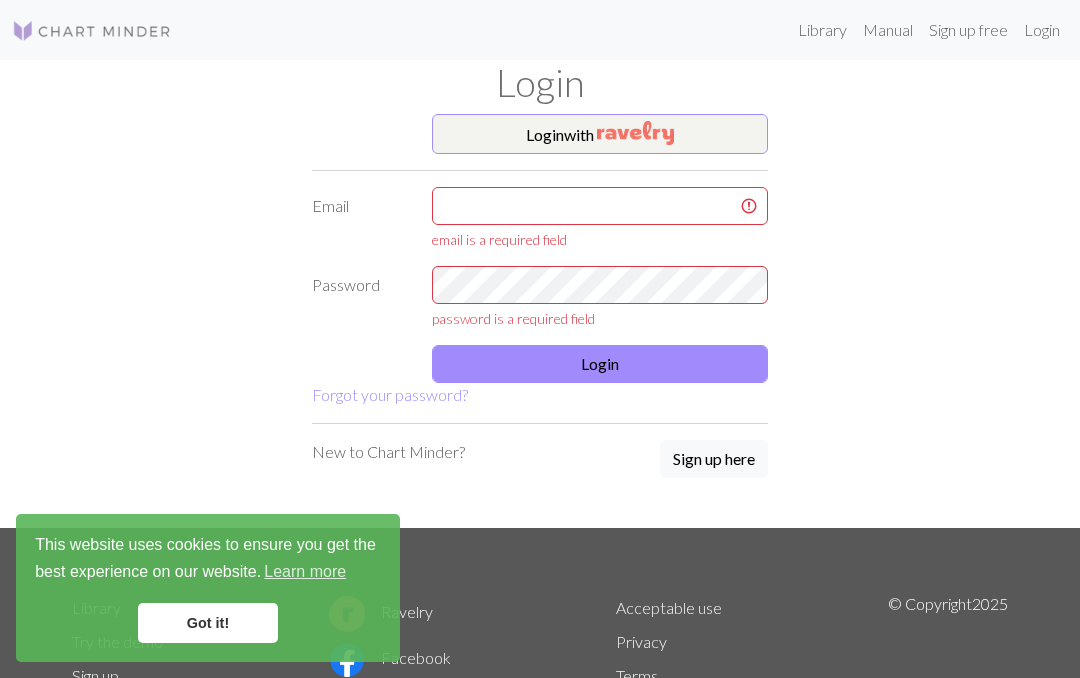 click at bounding box center (635, 133) 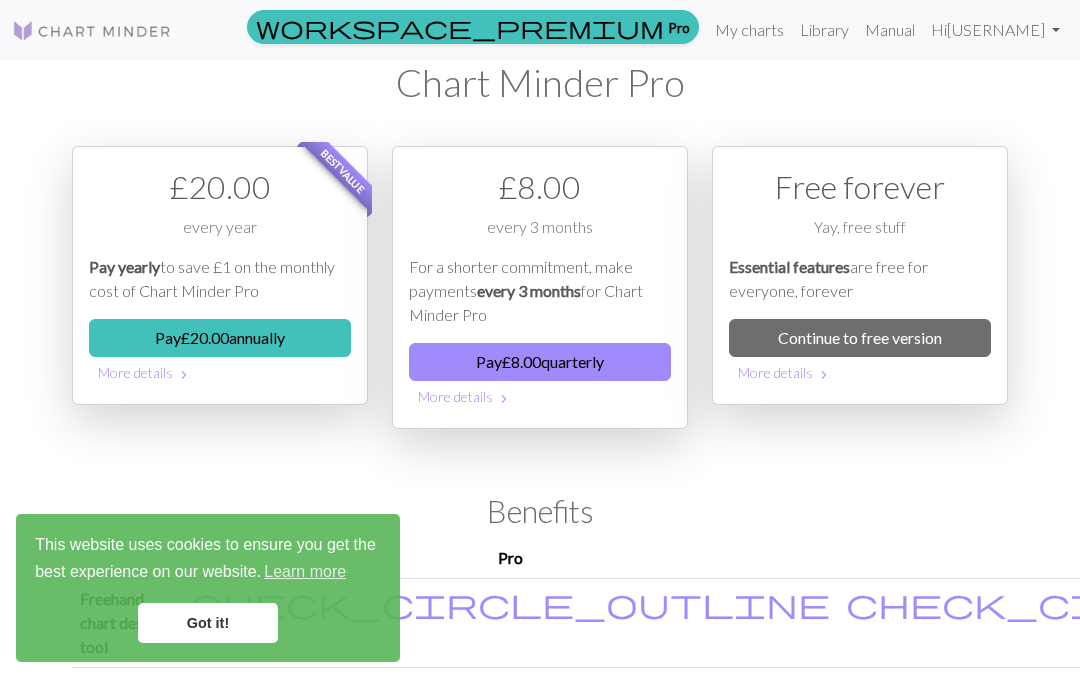 click on "Continue to free version" at bounding box center [860, 338] 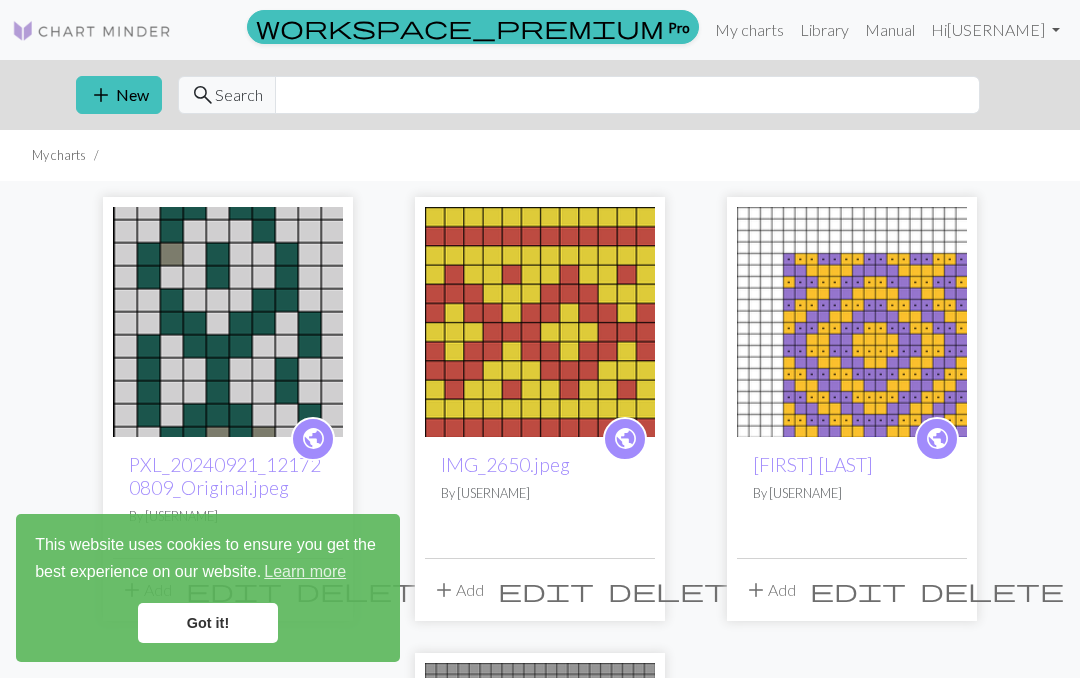 click on "Got it!" at bounding box center (208, 623) 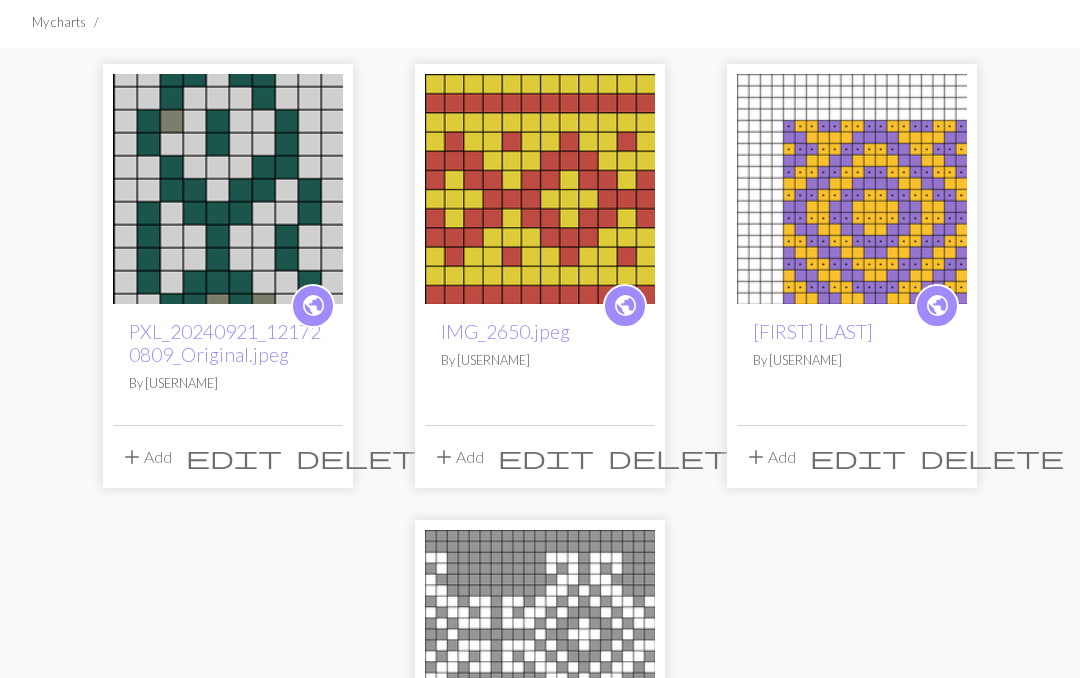 scroll, scrollTop: 0, scrollLeft: 0, axis: both 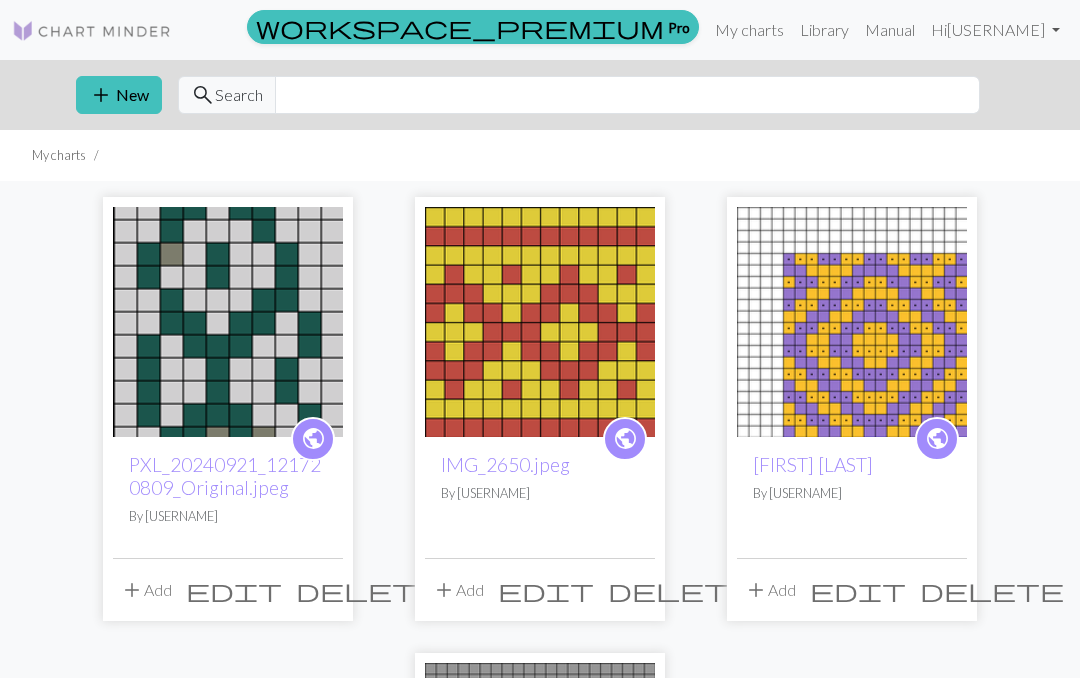 click on "add   New" at bounding box center [119, 95] 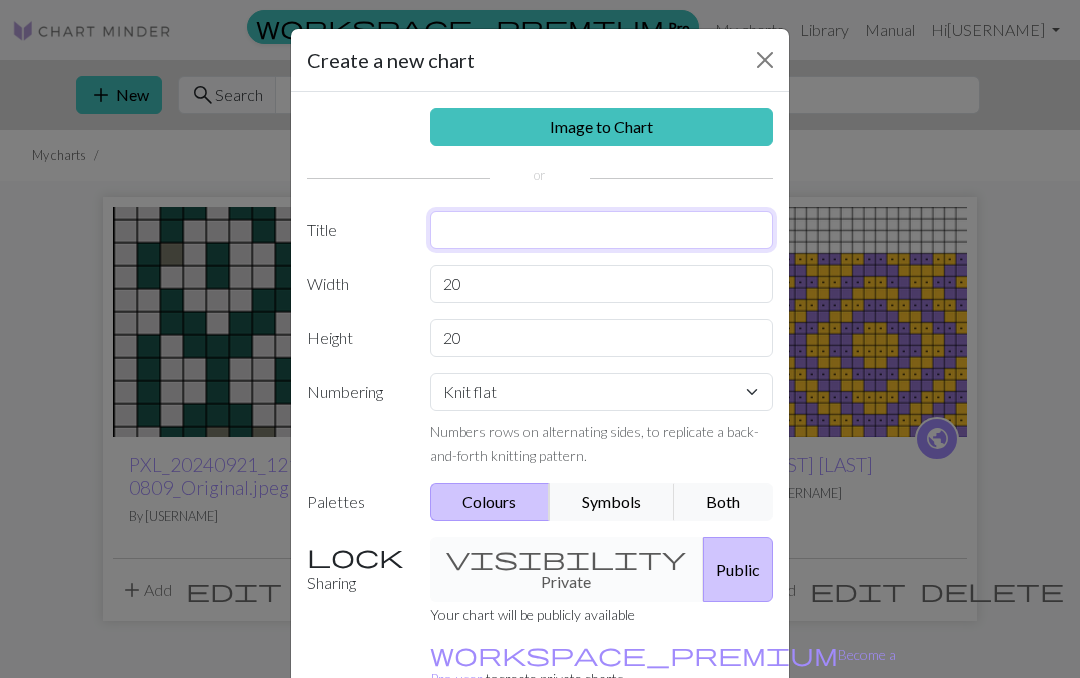 click at bounding box center (602, 230) 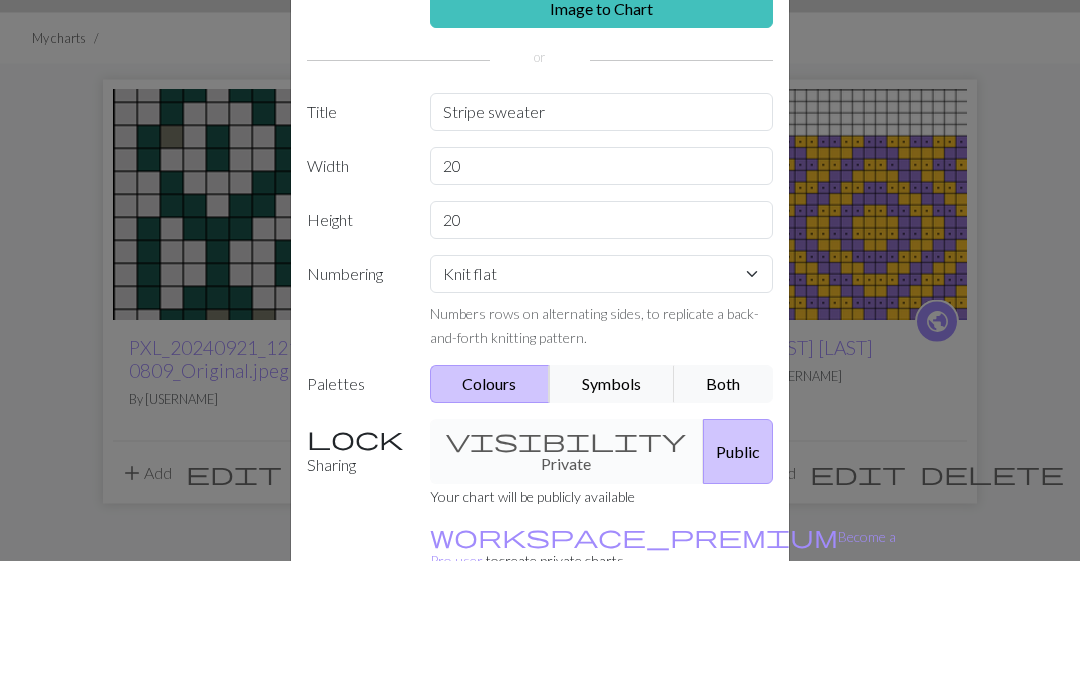 scroll, scrollTop: 118, scrollLeft: 0, axis: vertical 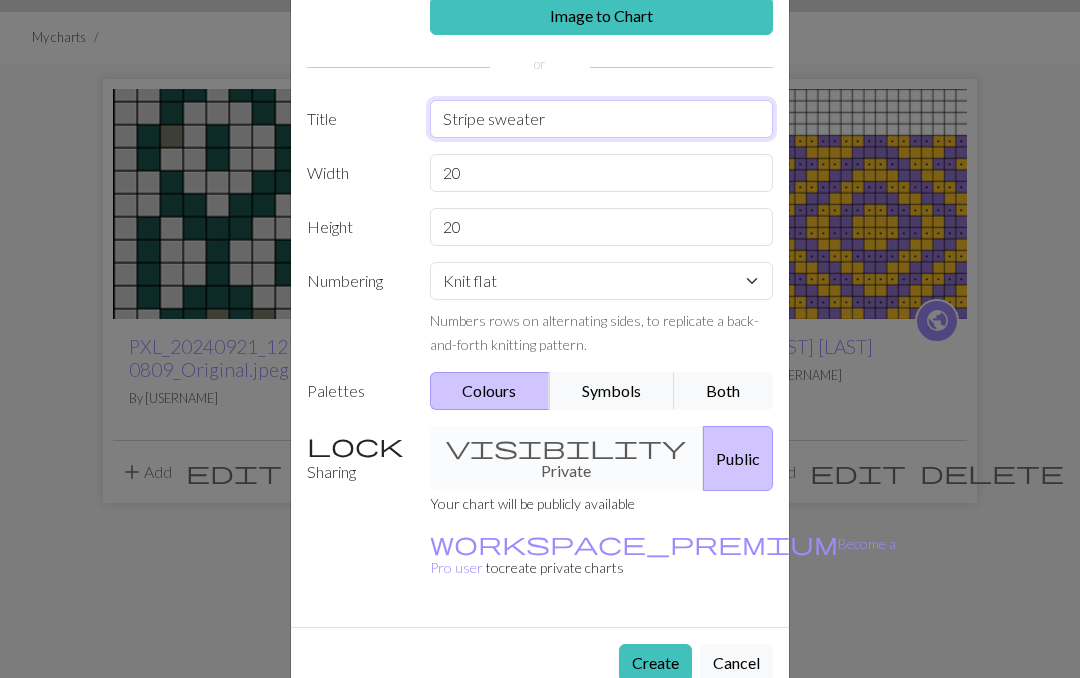type on "Stripe sweater" 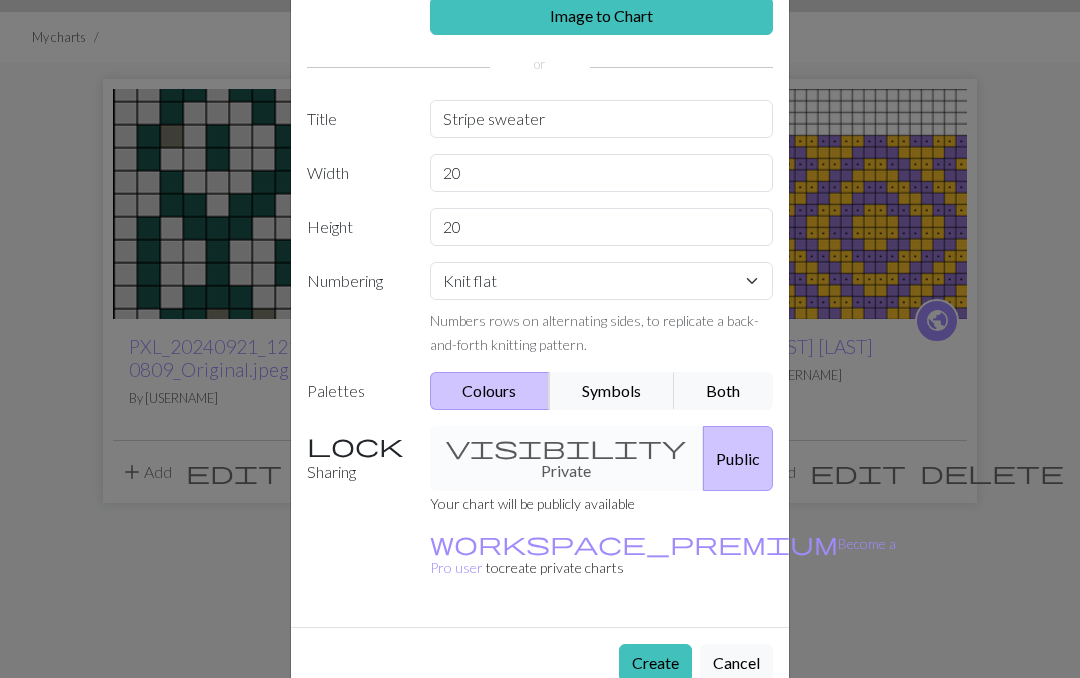 click on "Create" at bounding box center (655, 663) 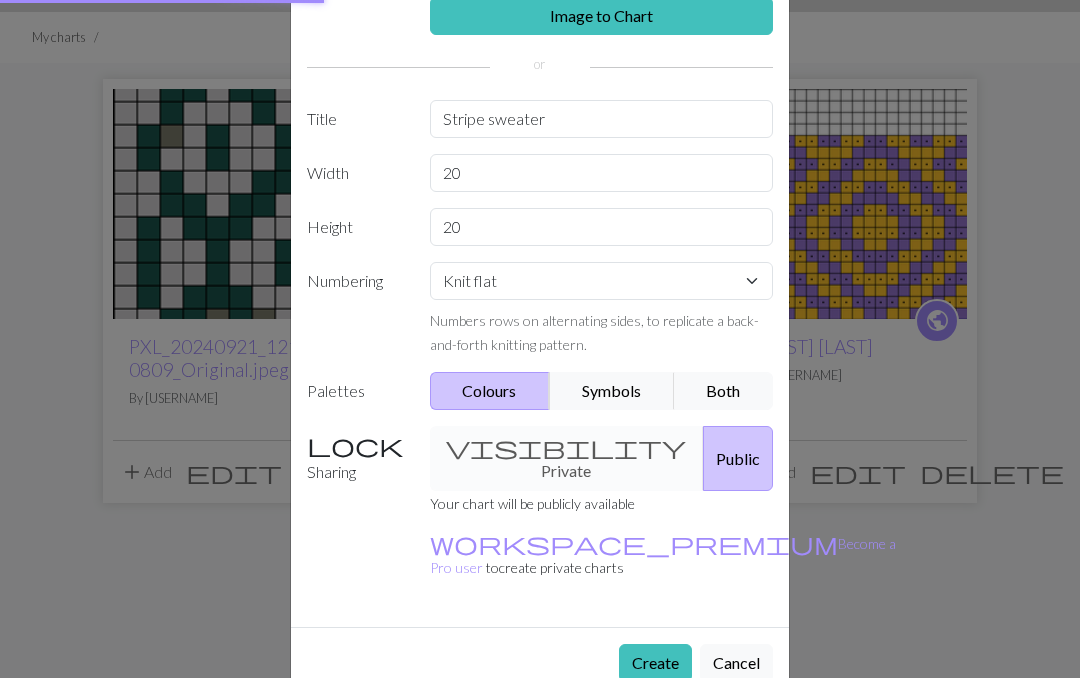 scroll, scrollTop: 0, scrollLeft: 0, axis: both 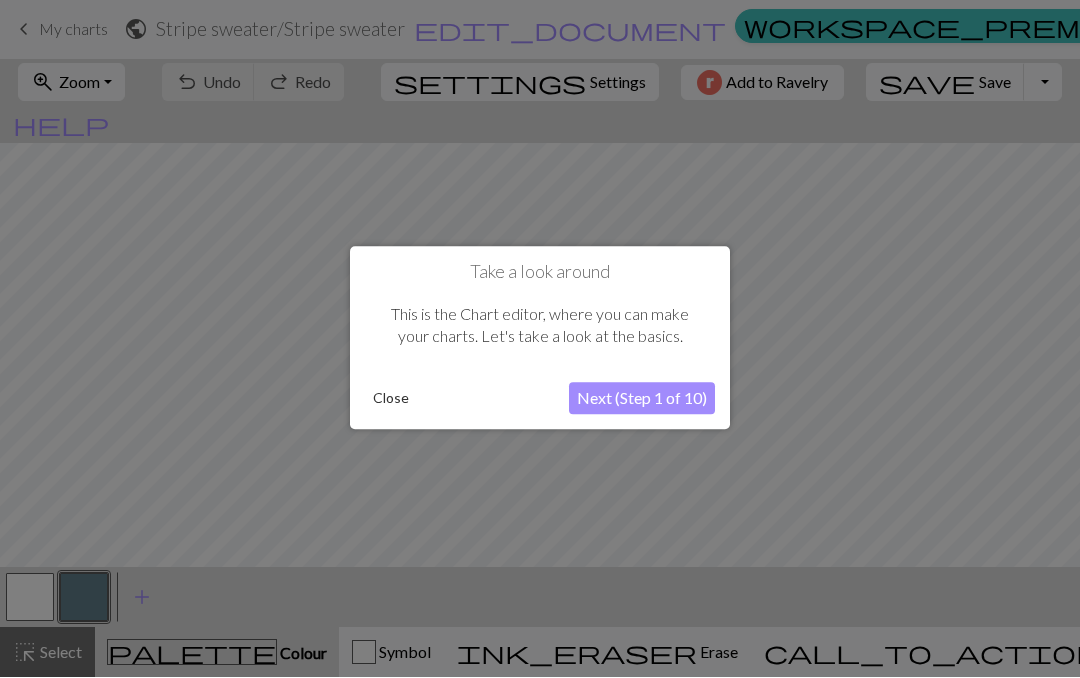 click on "Close" at bounding box center (391, 400) 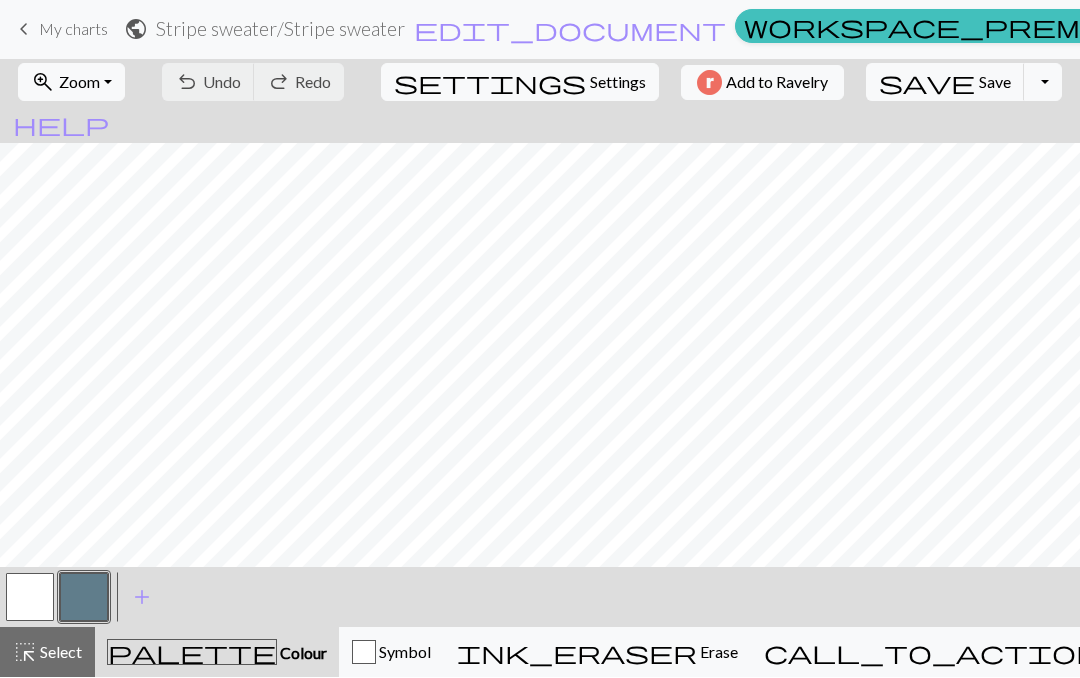 click on "Colour" at bounding box center (302, 653) 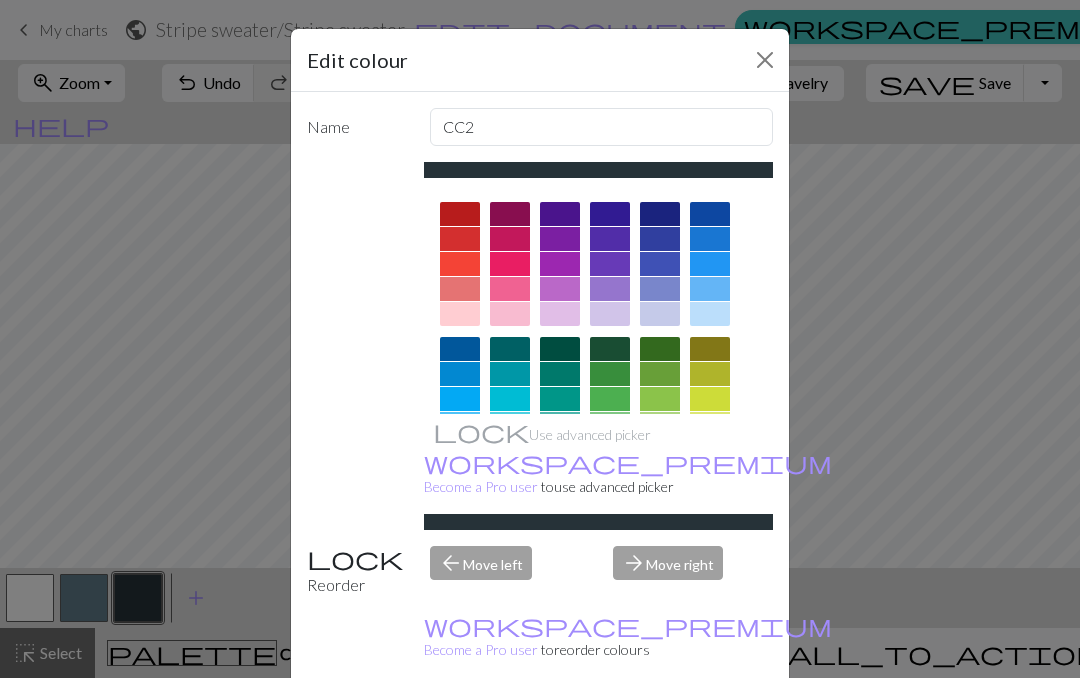 click at bounding box center [560, 264] 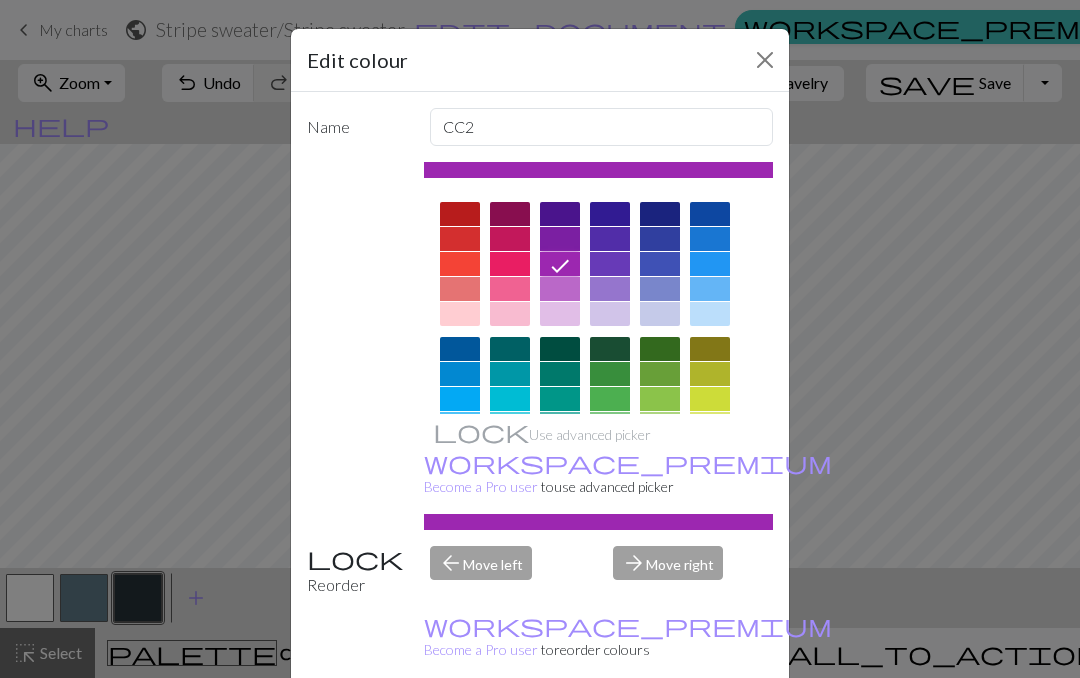 click at bounding box center [765, 60] 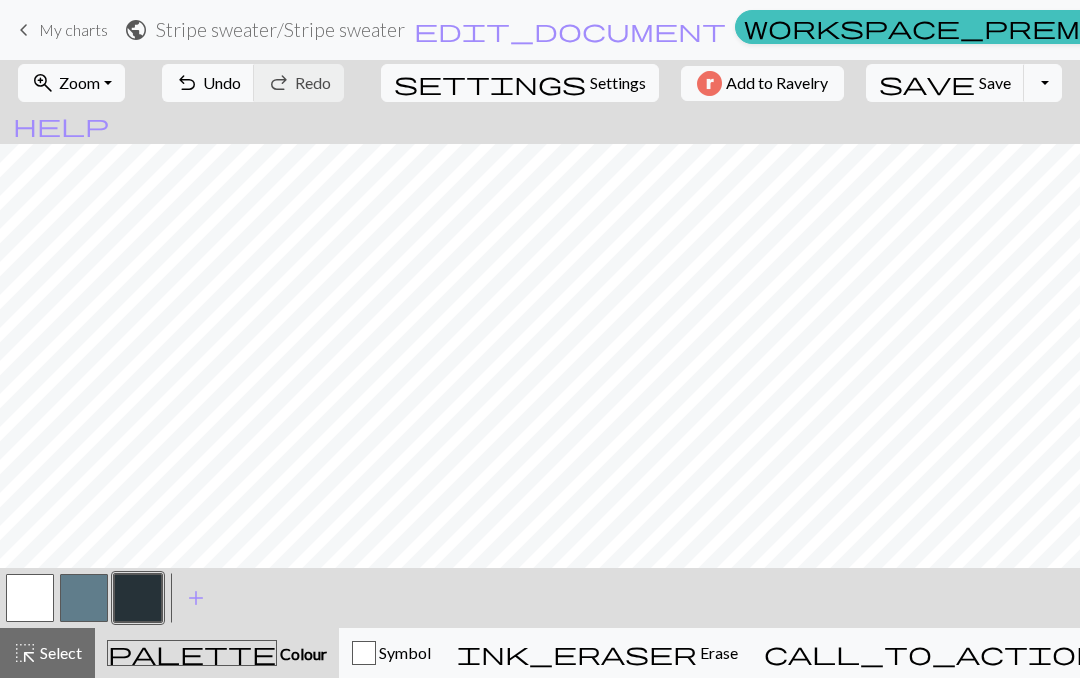 click on "add" at bounding box center (196, 598) 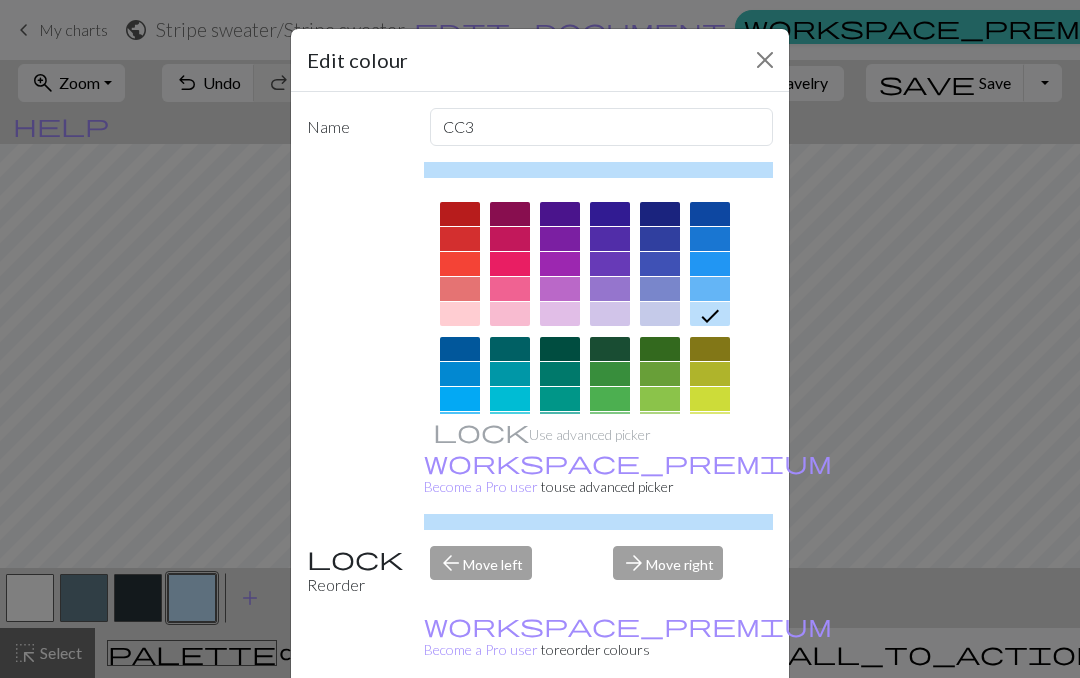 click at bounding box center [610, 239] 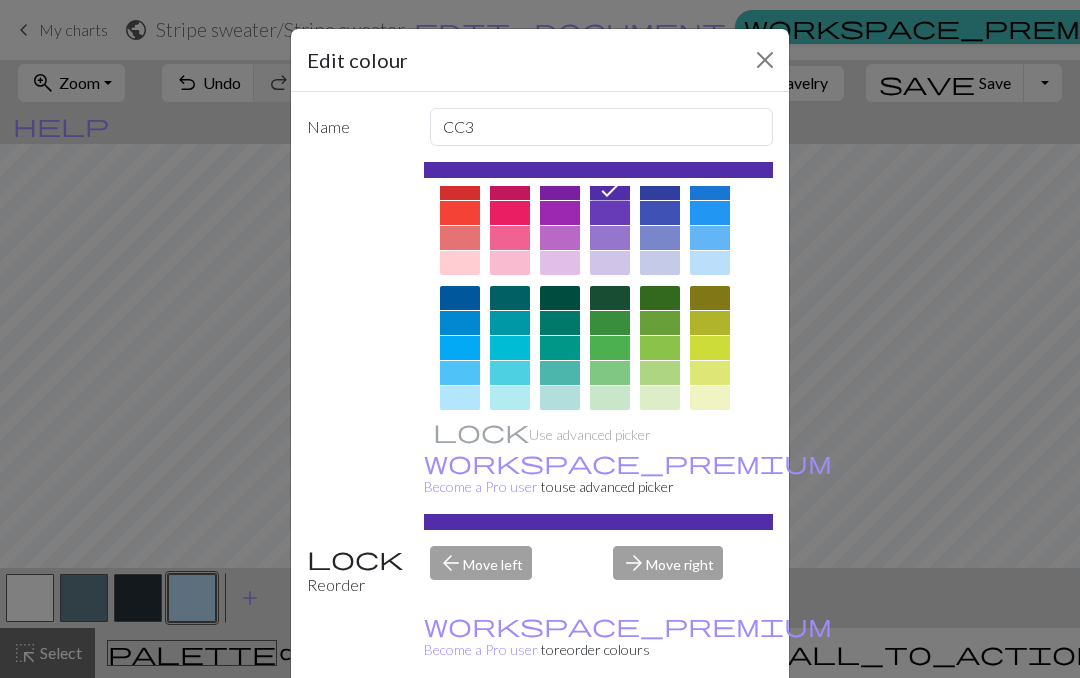 scroll, scrollTop: 49, scrollLeft: 0, axis: vertical 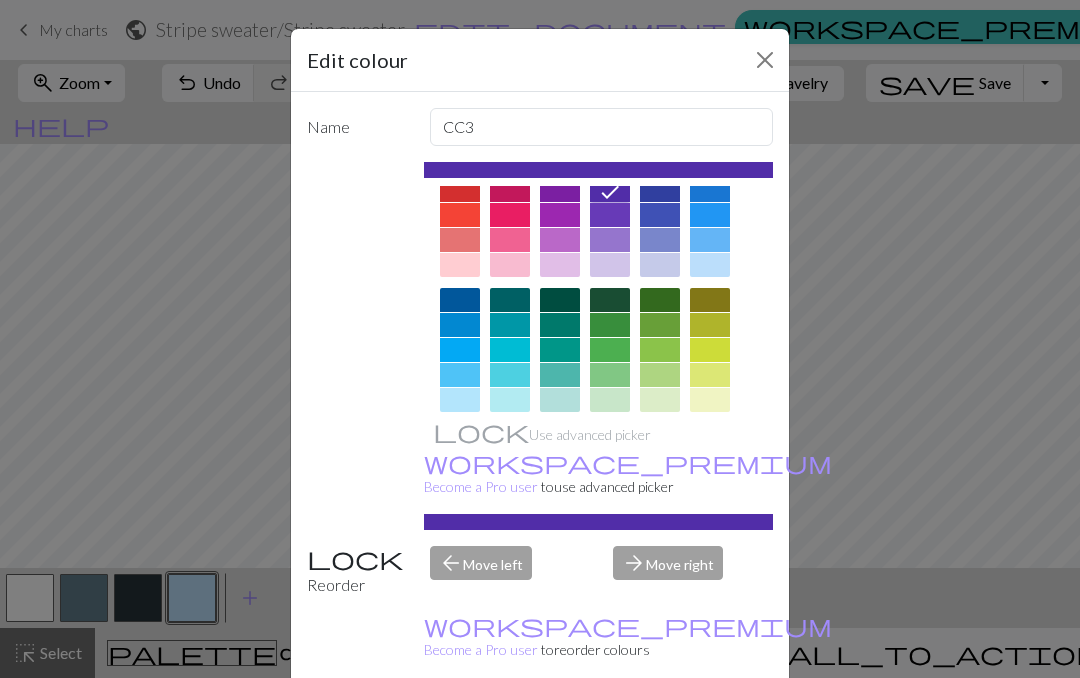 click at bounding box center [765, 60] 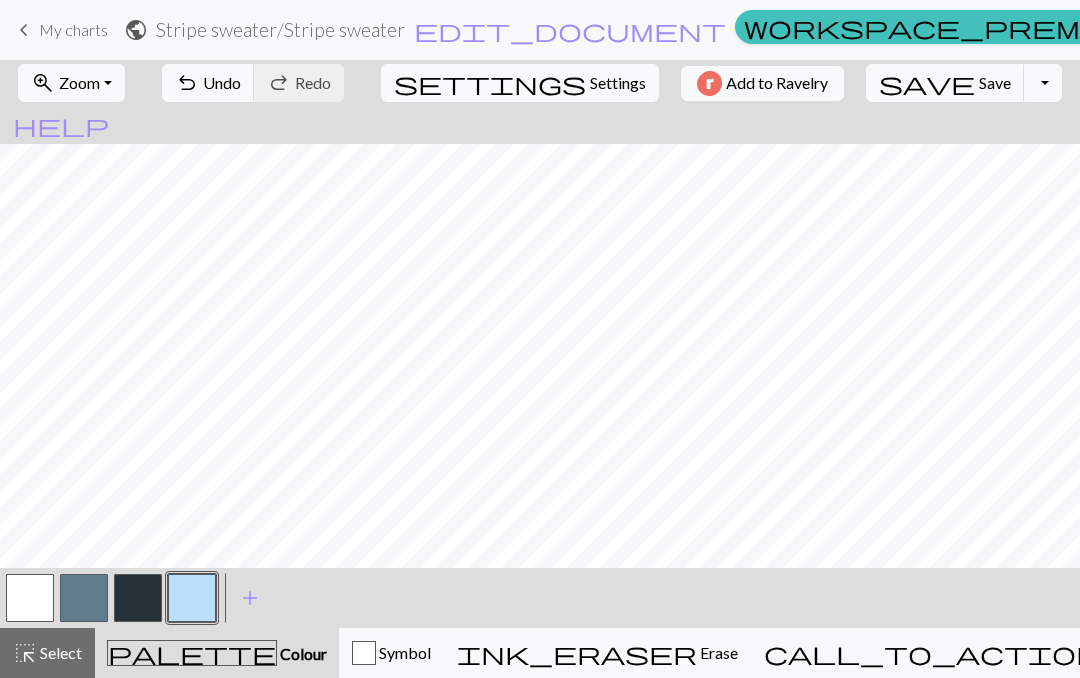 click at bounding box center (192, 598) 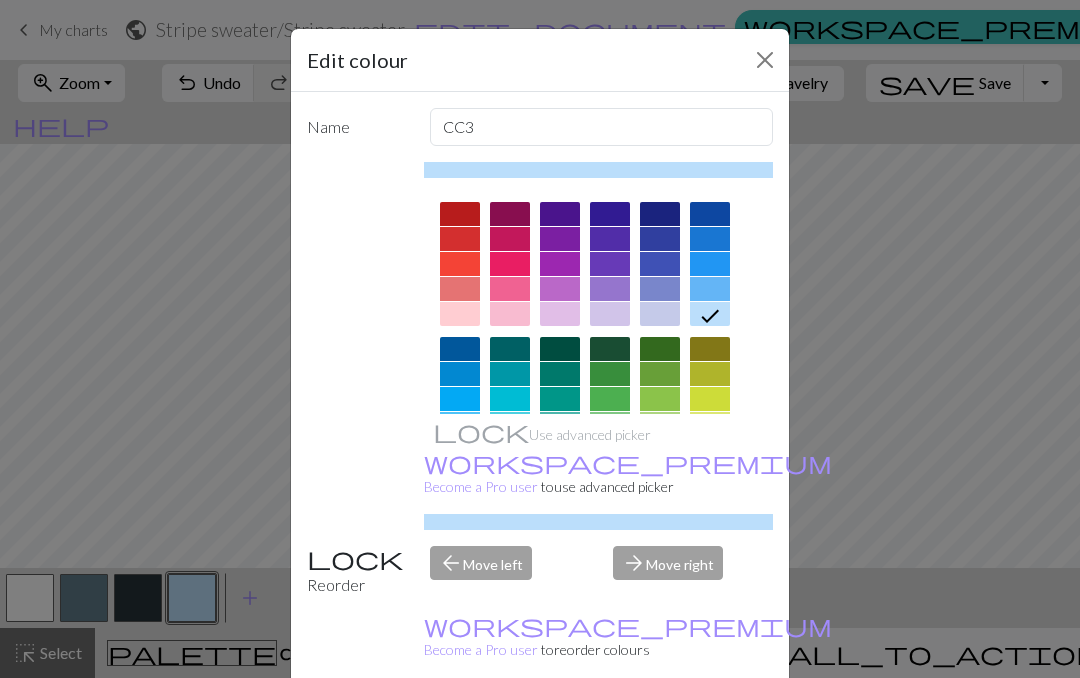 scroll, scrollTop: 0, scrollLeft: 0, axis: both 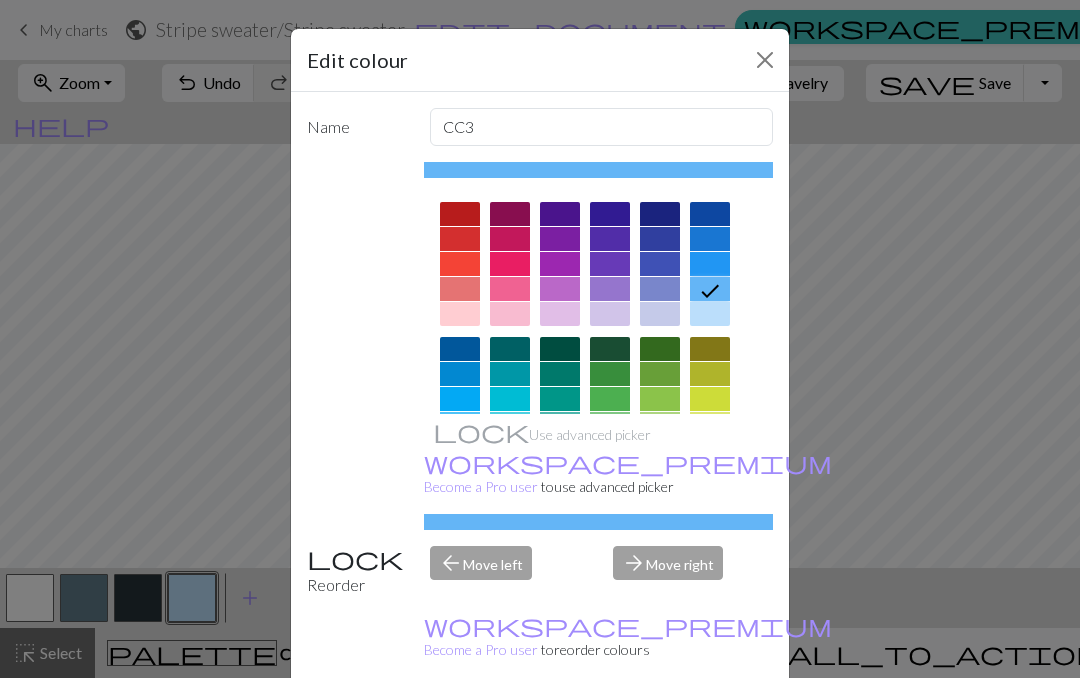 click at bounding box center (610, 264) 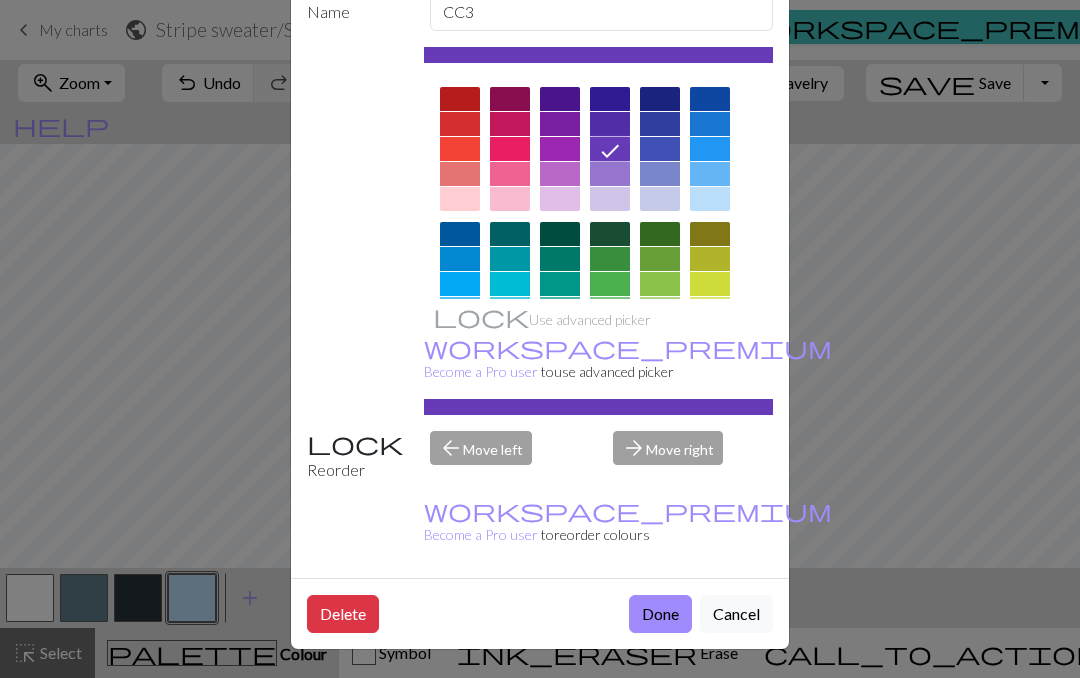 scroll, scrollTop: 137, scrollLeft: 0, axis: vertical 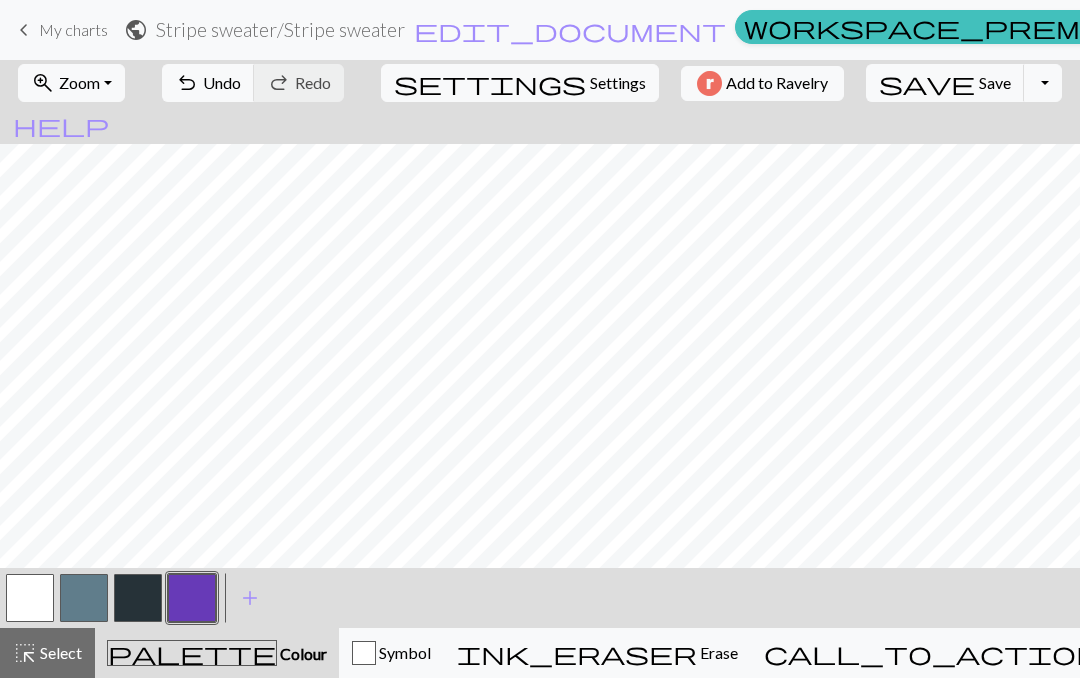 click on "add" at bounding box center [250, 598] 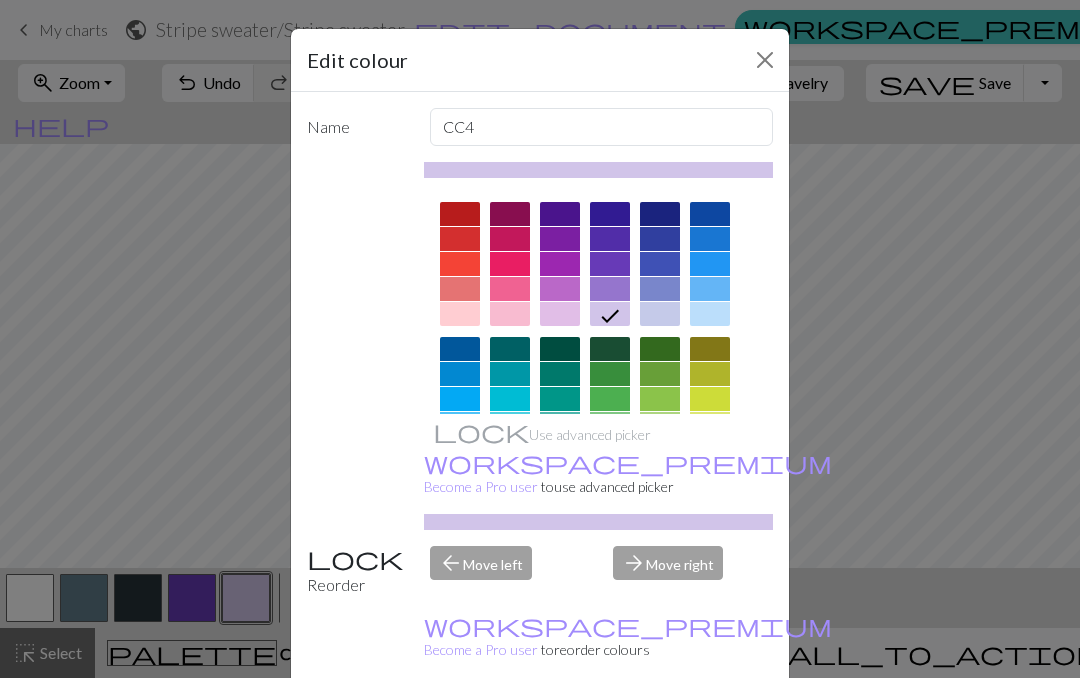 click at bounding box center (660, 399) 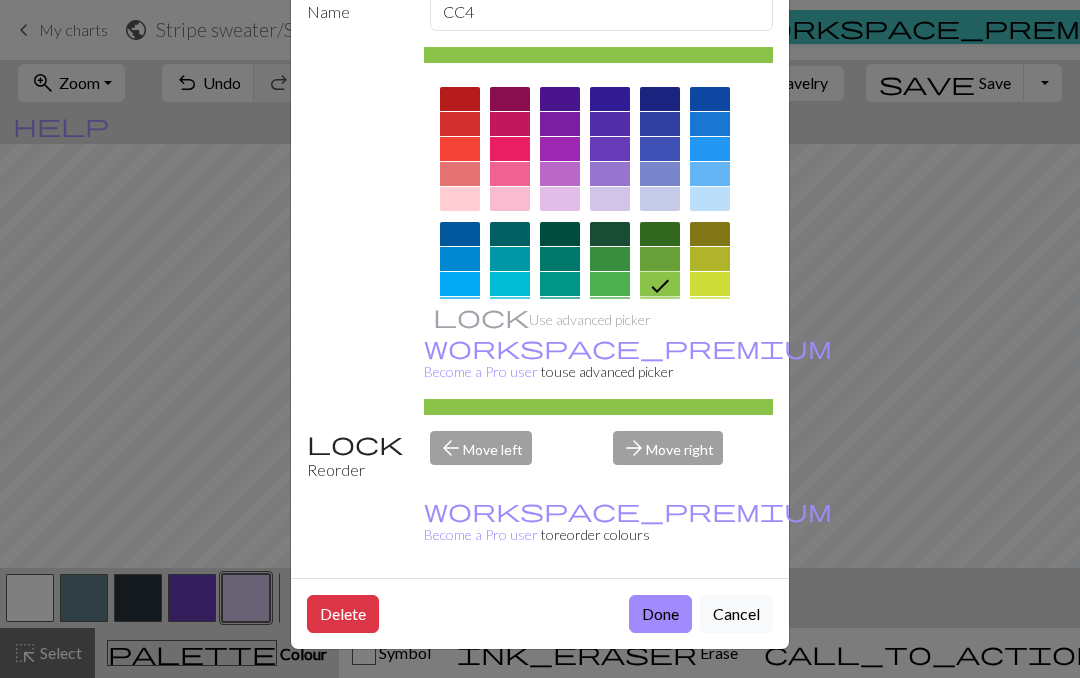 scroll, scrollTop: 137, scrollLeft: 0, axis: vertical 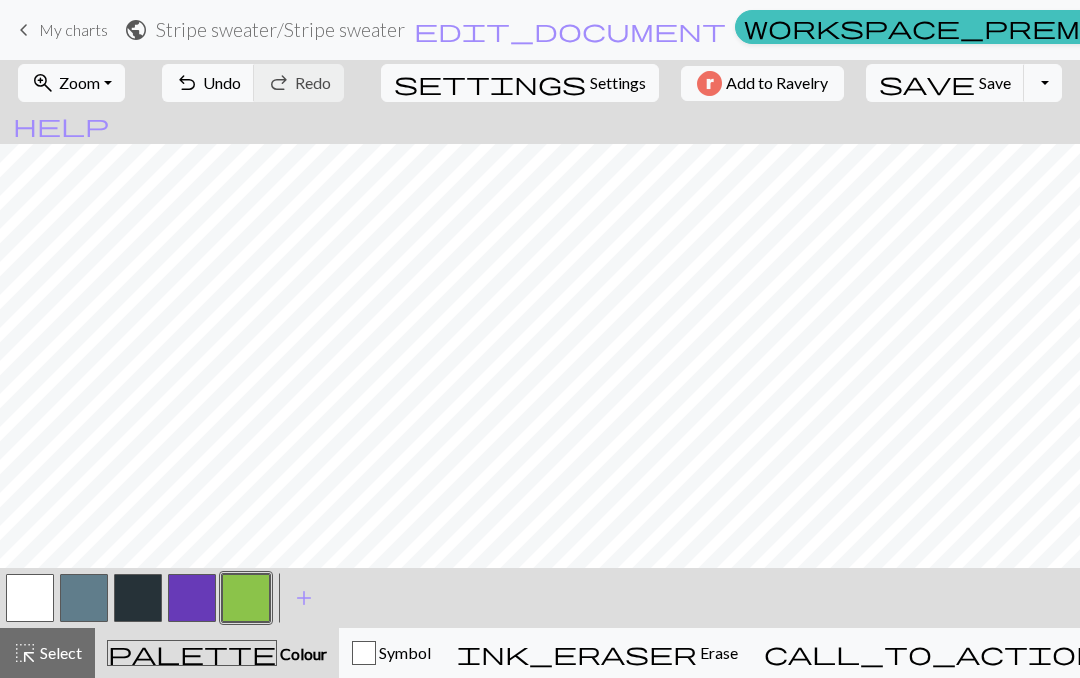 click at bounding box center (192, 598) 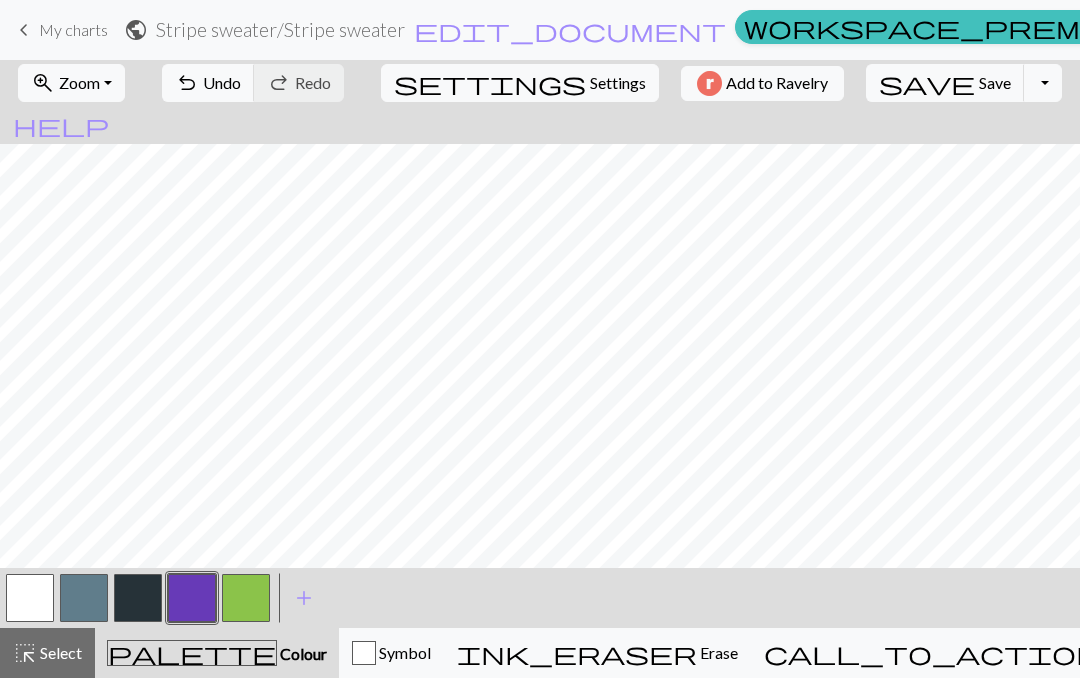 click at bounding box center [246, 598] 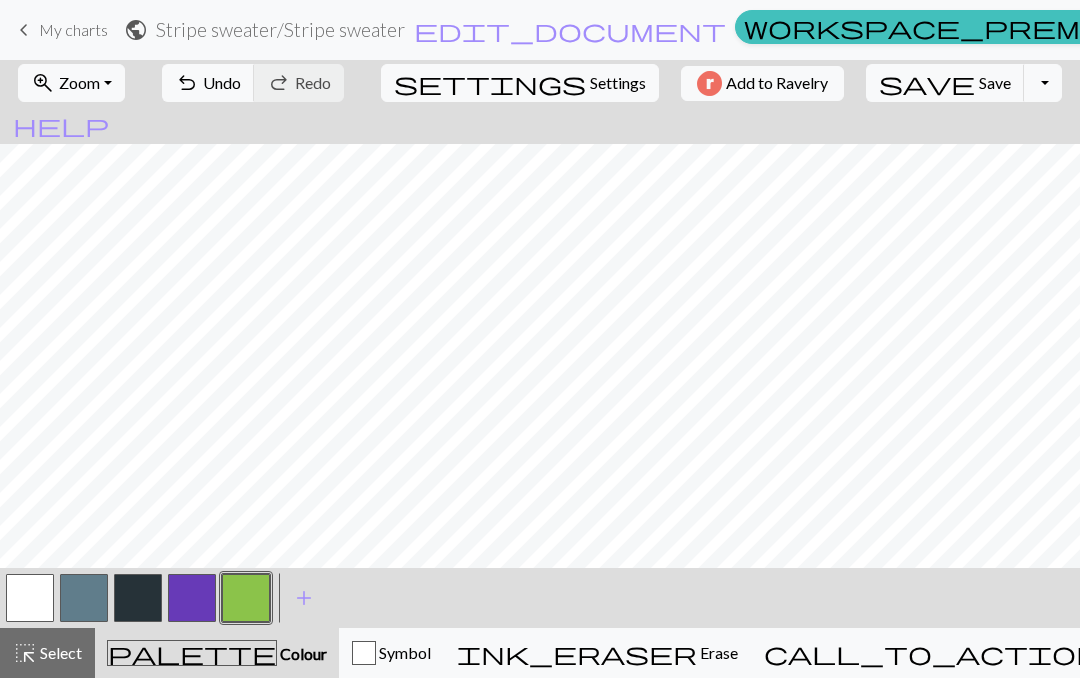 click on "undo Undo Undo" at bounding box center [208, 83] 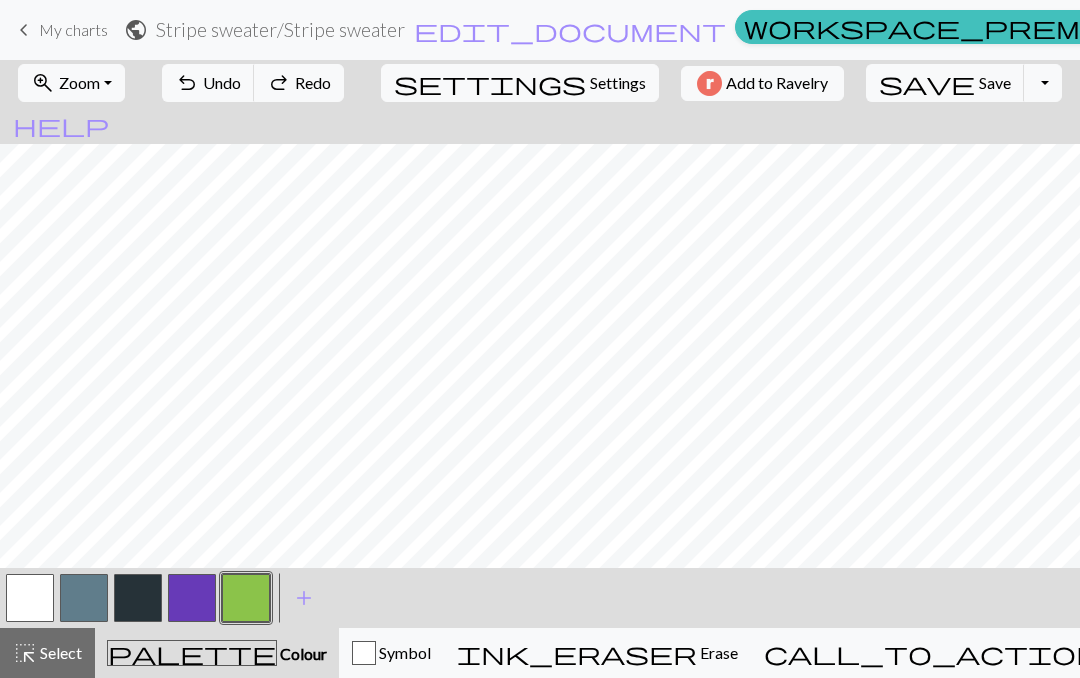 click at bounding box center [192, 598] 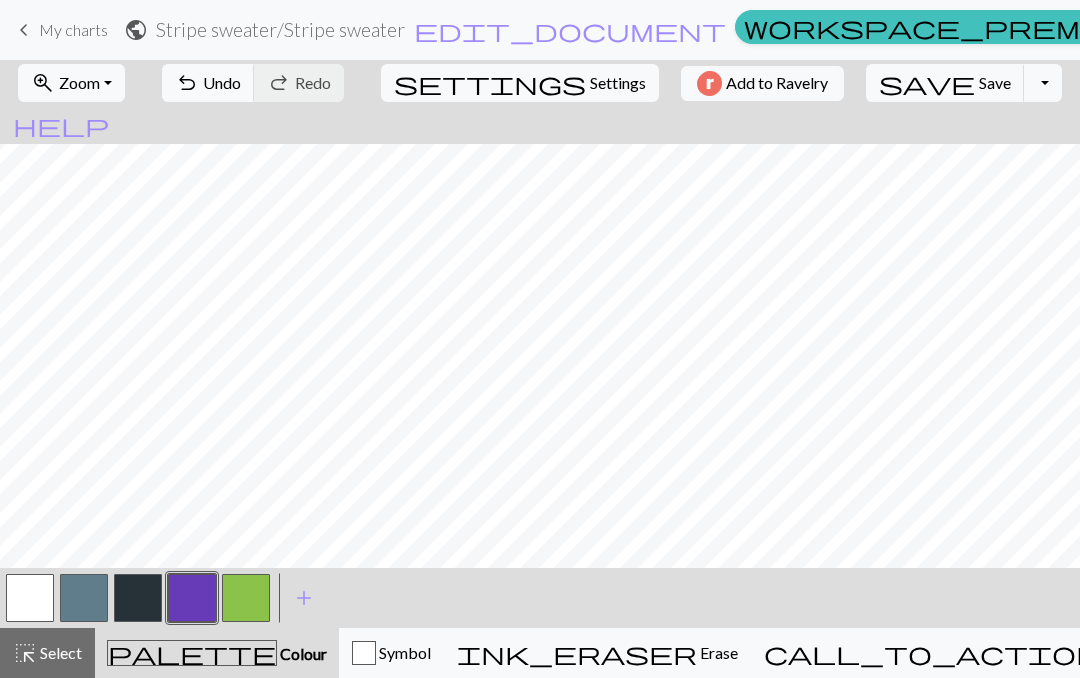 scroll, scrollTop: 125, scrollLeft: 0, axis: vertical 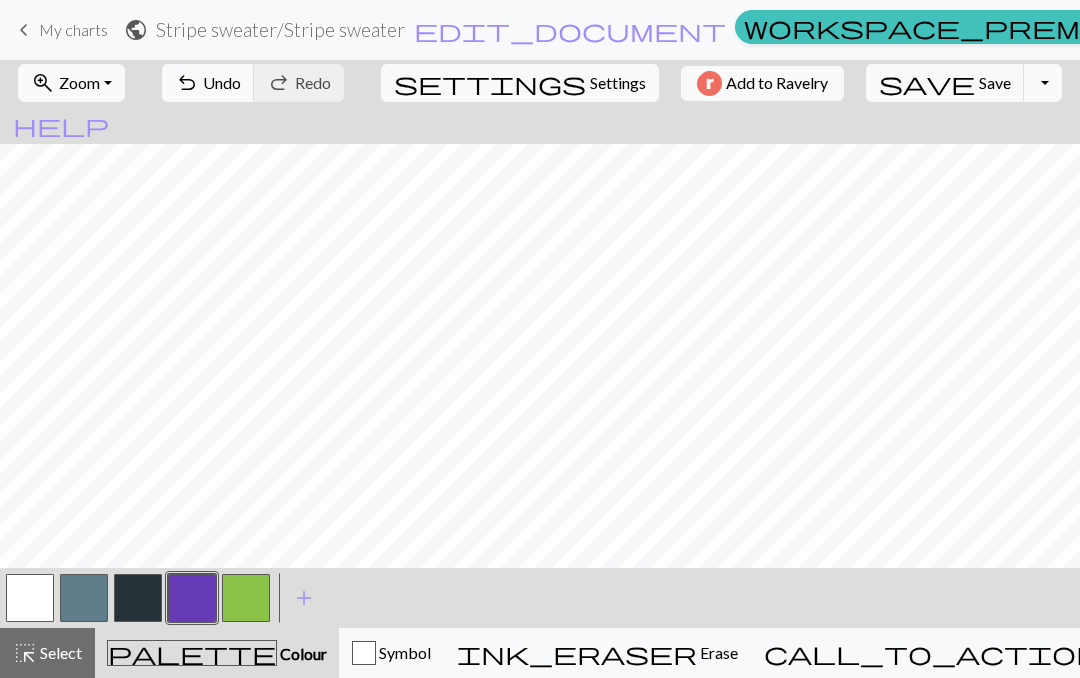 click at bounding box center [246, 598] 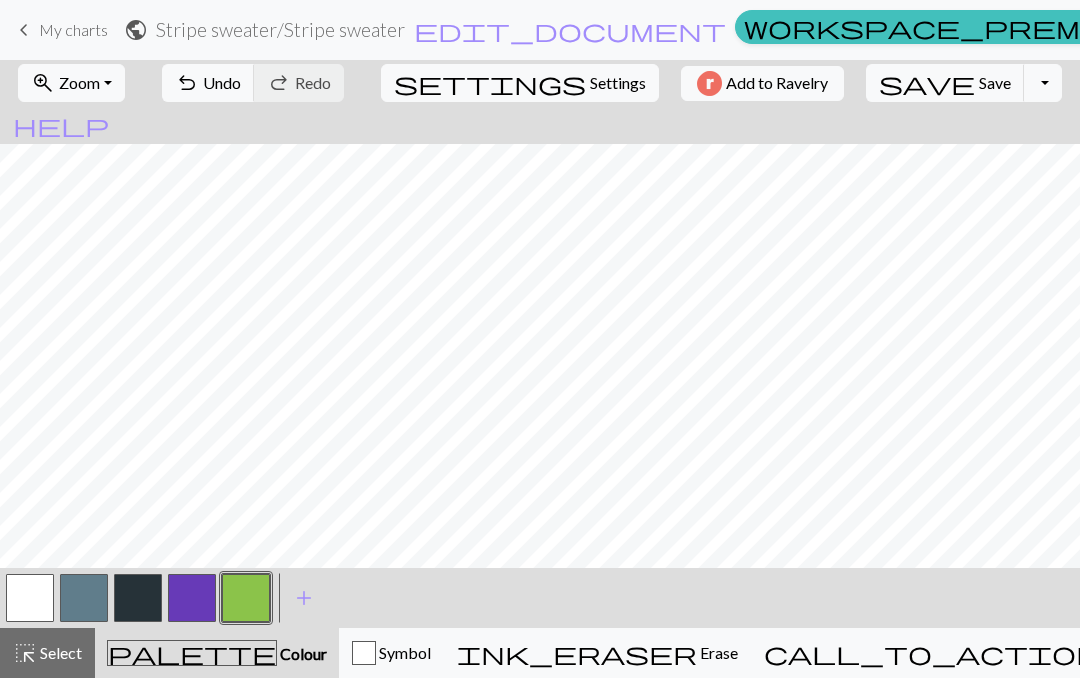 click at bounding box center [192, 598] 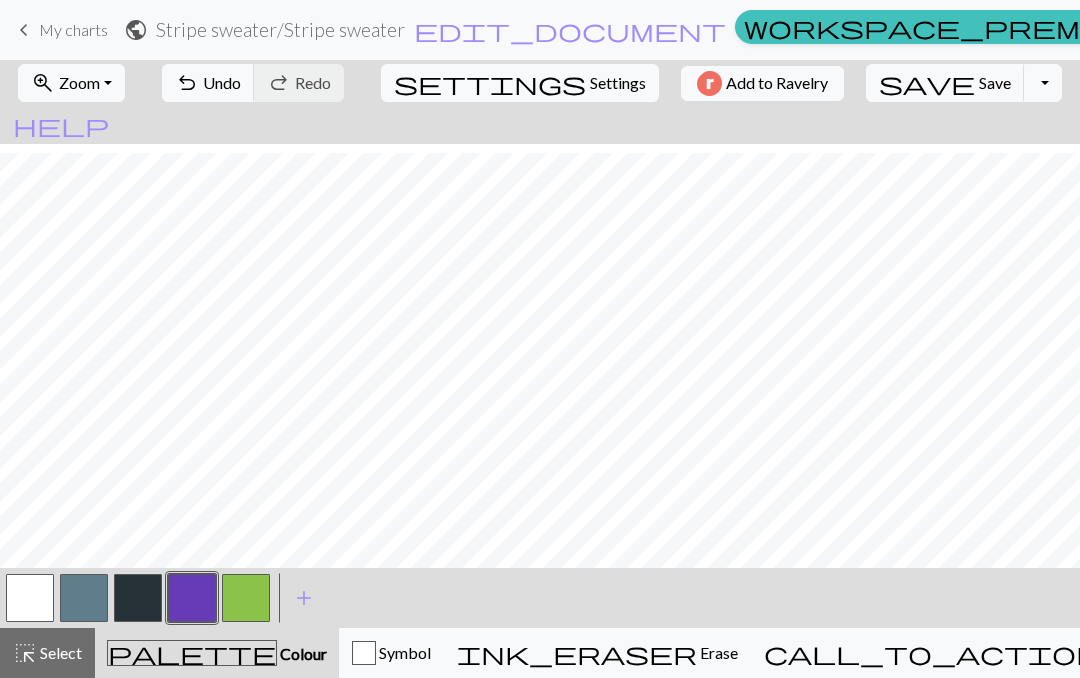 scroll, scrollTop: 0, scrollLeft: 0, axis: both 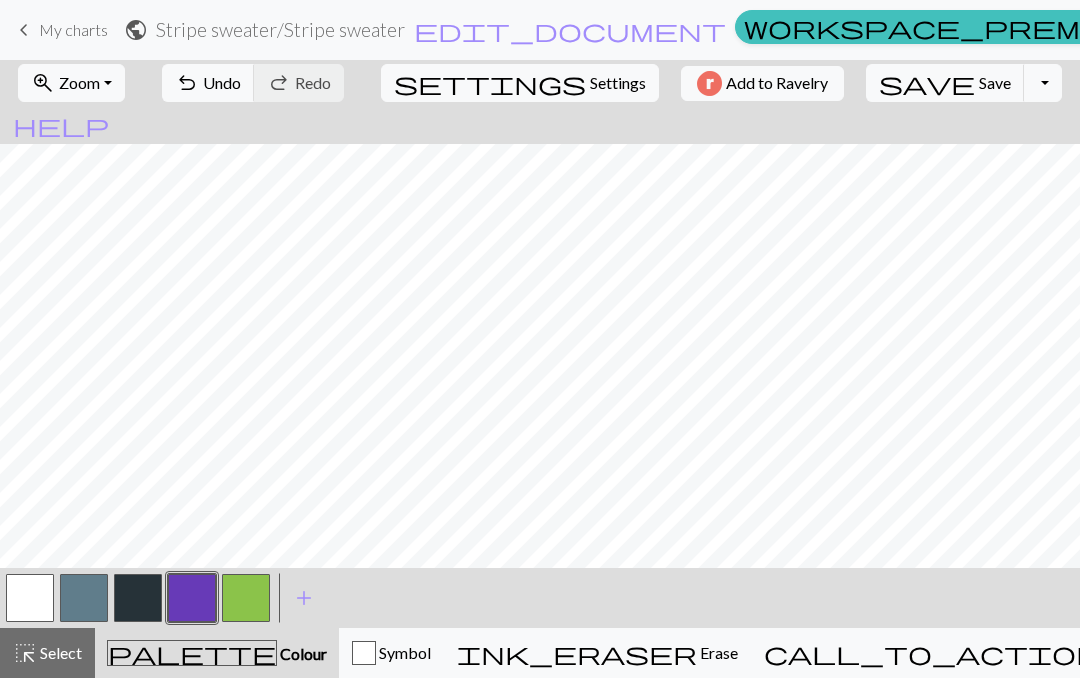 click on "Settings" at bounding box center (618, 83) 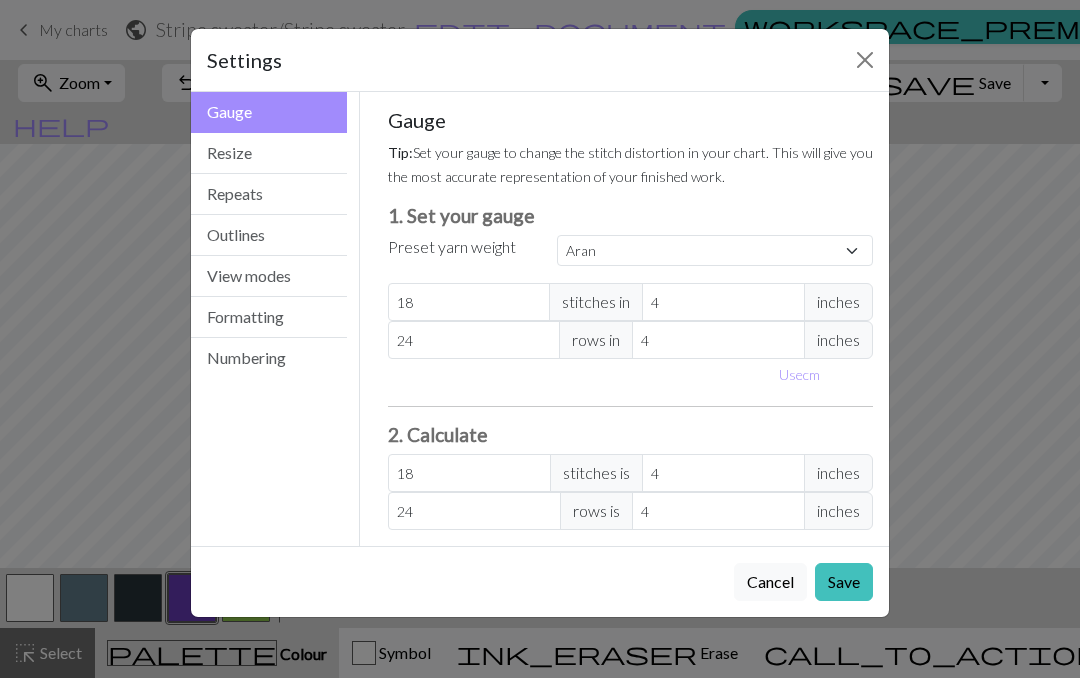 click on "Resize" at bounding box center [269, 153] 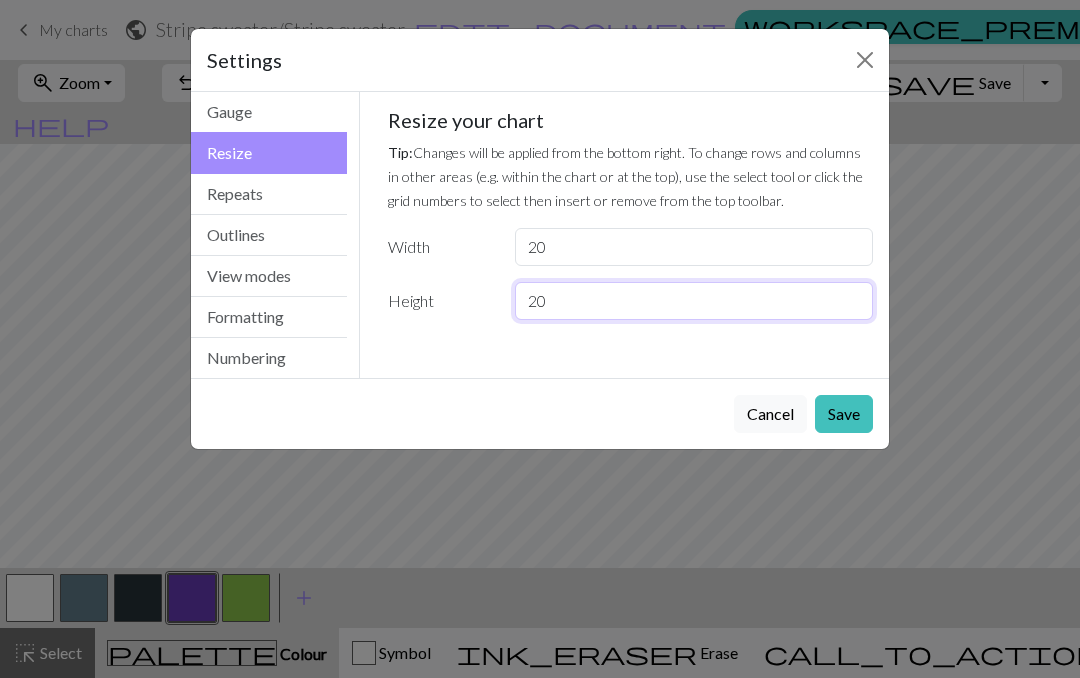 click on "20" at bounding box center [694, 301] 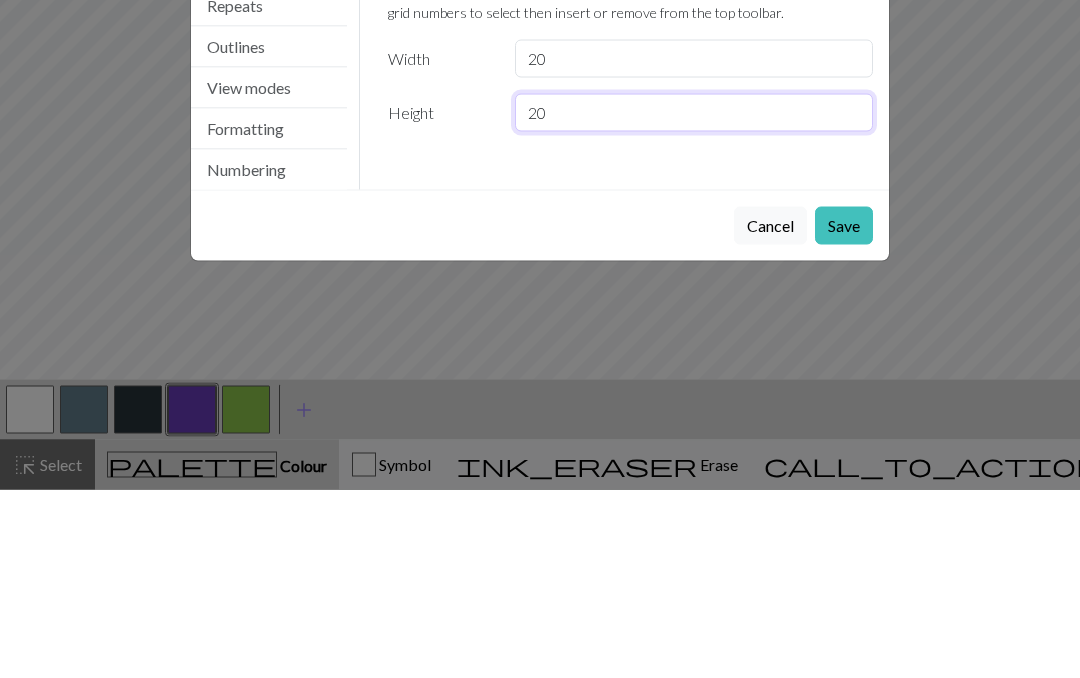 type on "2" 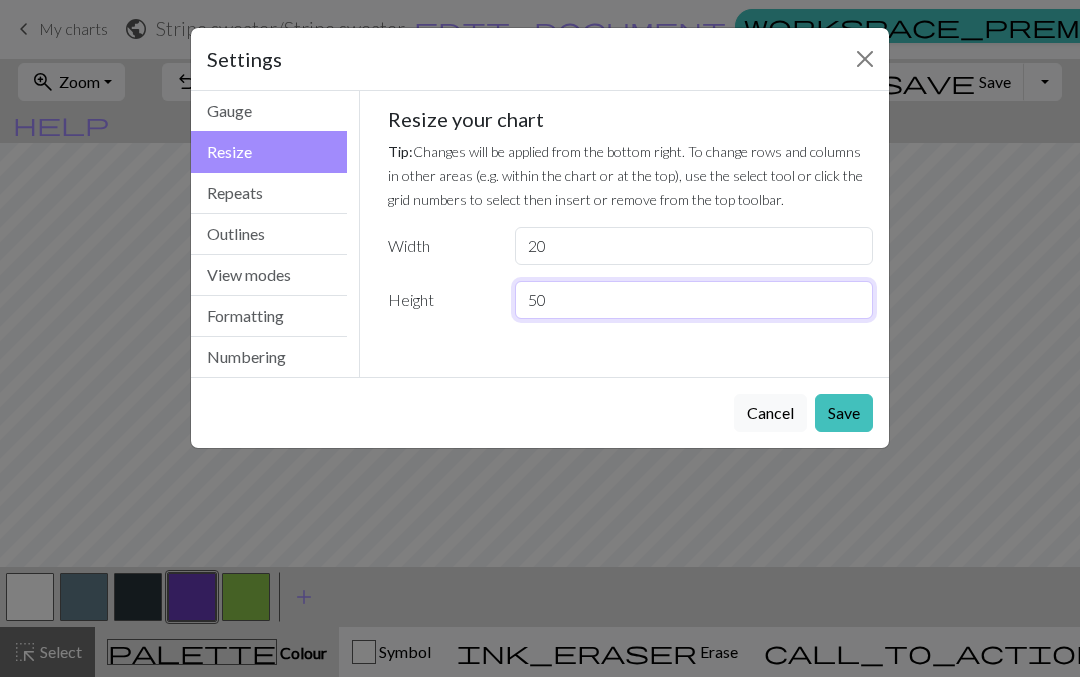 type on "50" 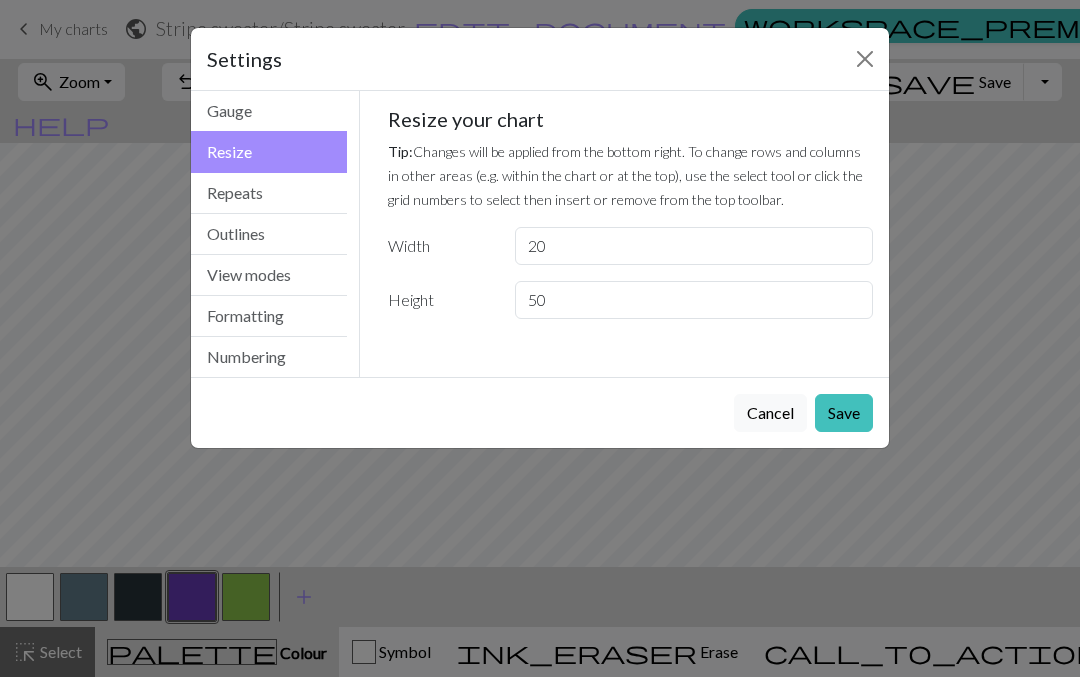 click on "Save" at bounding box center (844, 414) 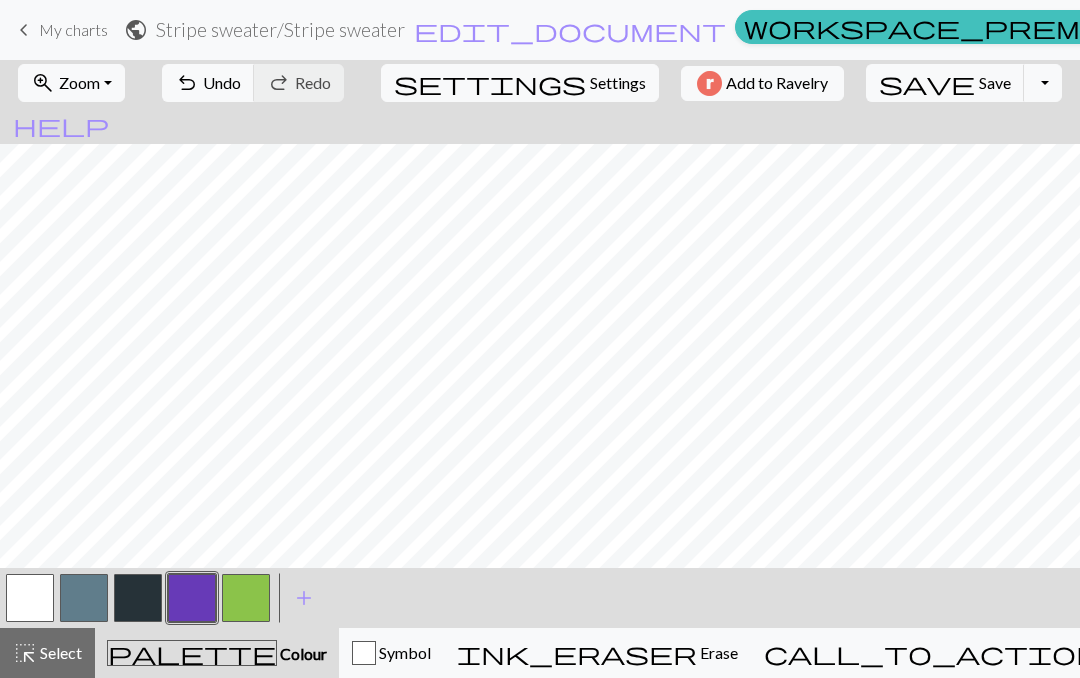 click on "undo Undo Undo" at bounding box center [208, 83] 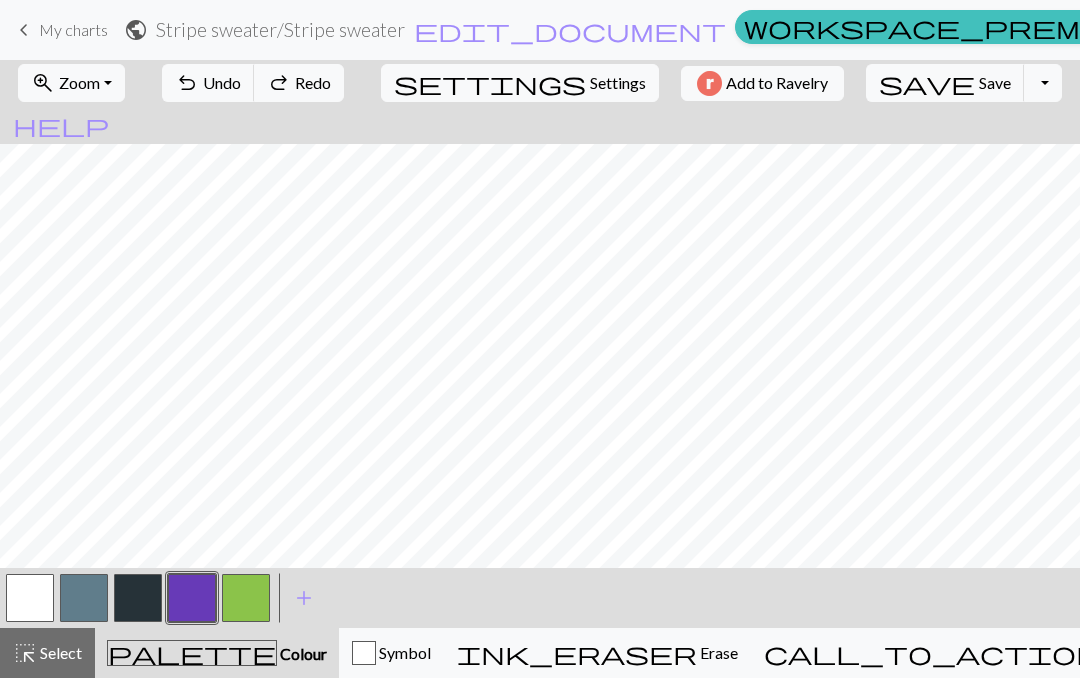 click on "undo Undo Undo" at bounding box center [208, 83] 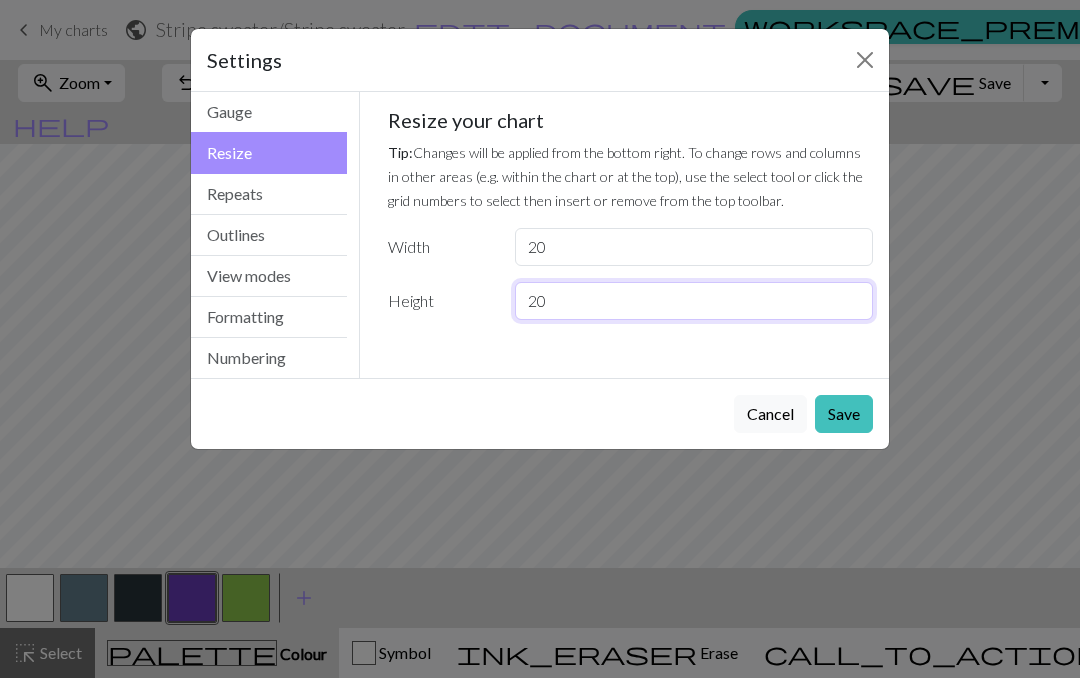 click on "20" at bounding box center (694, 301) 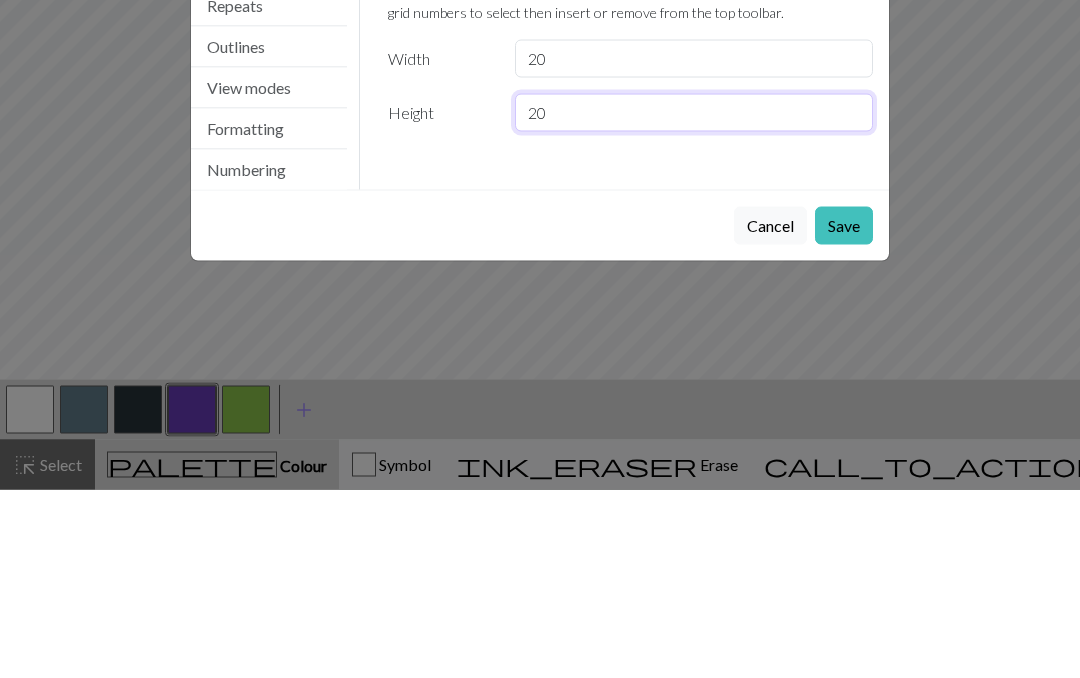 type on "2" 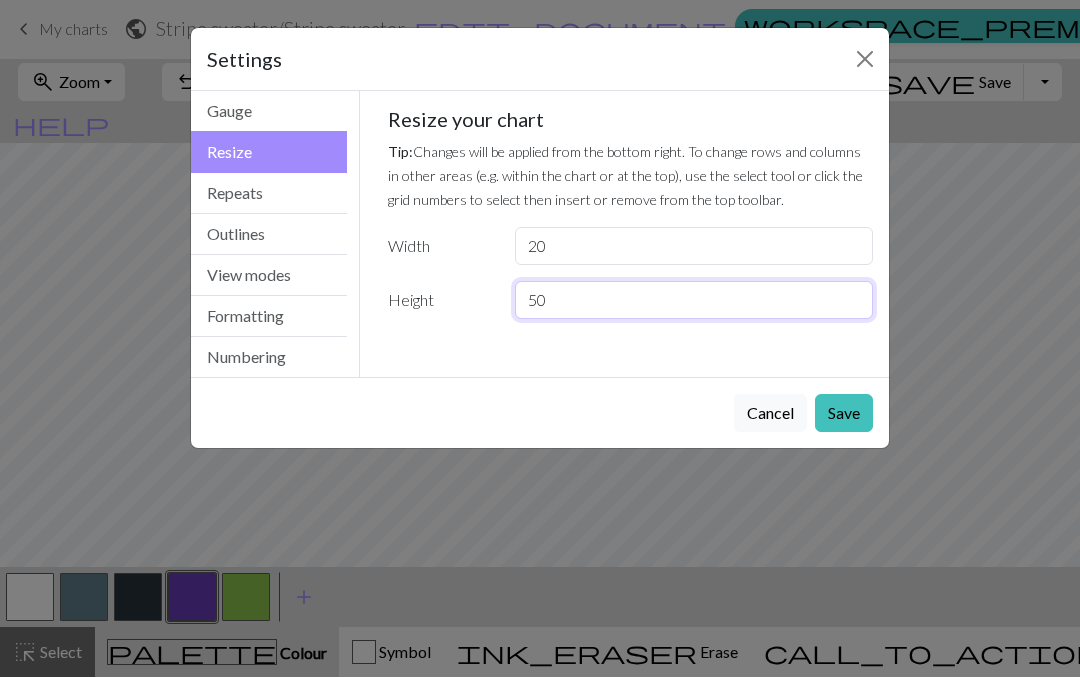 type on "50" 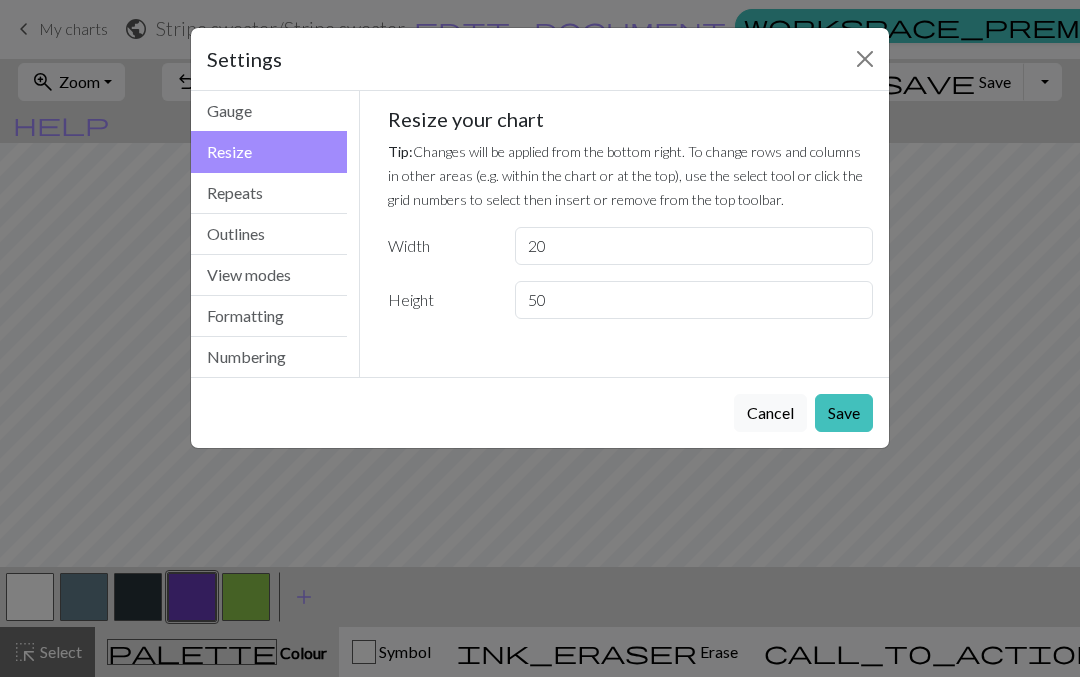 click on "Save" at bounding box center [844, 414] 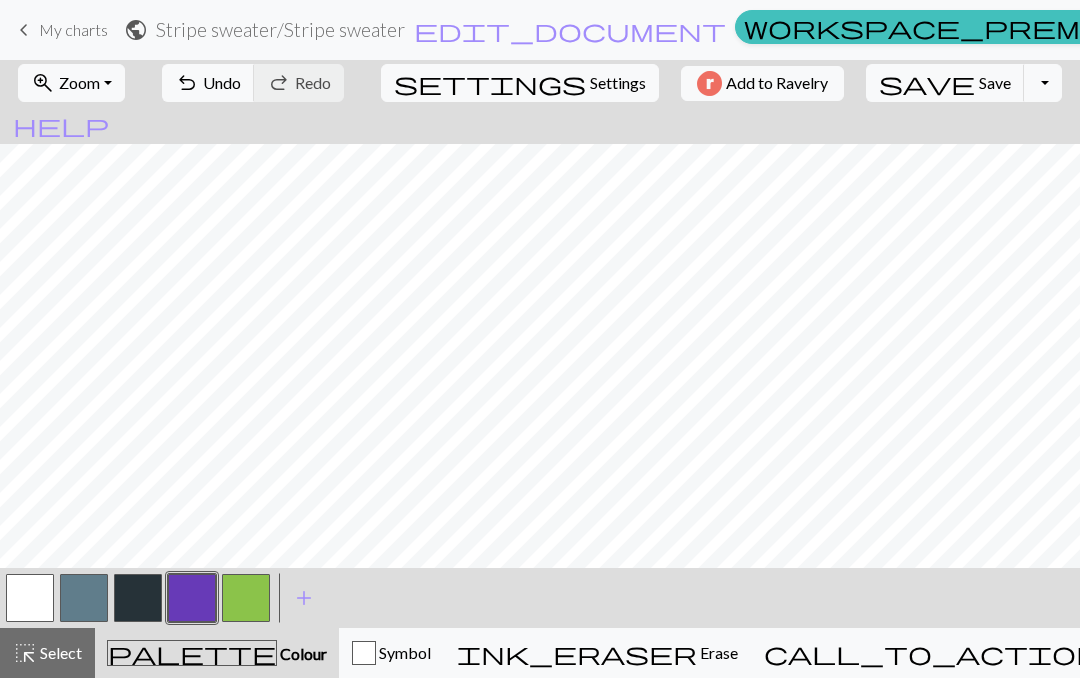 click on "Select" at bounding box center [59, 652] 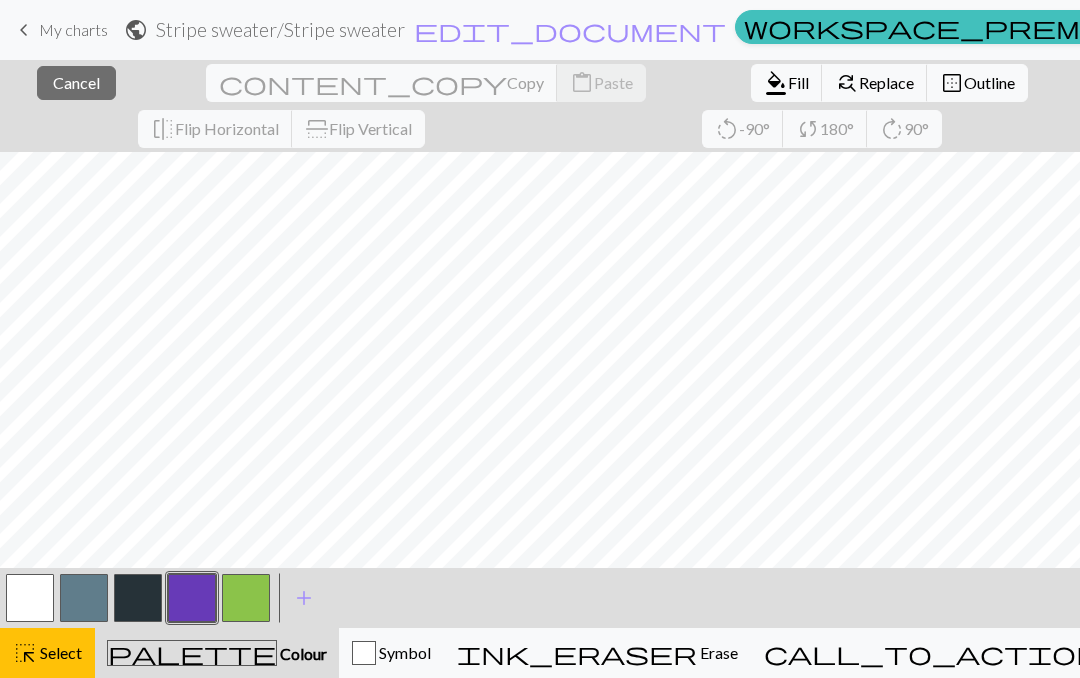 click on "Cancel" at bounding box center [76, 82] 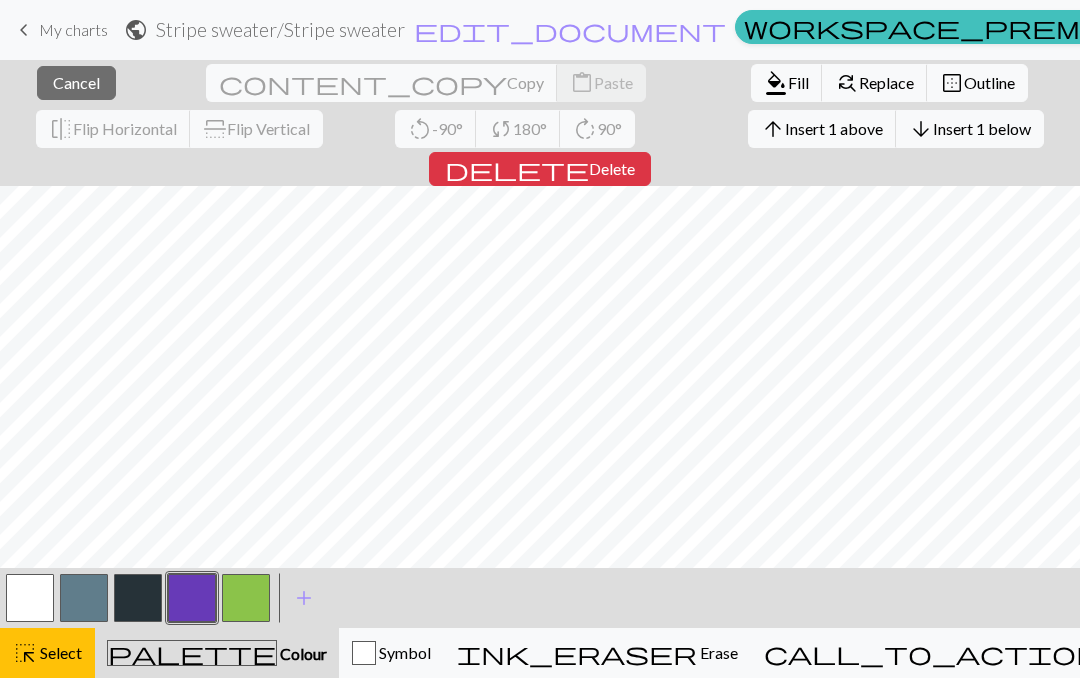 click on "Insert 1 below" at bounding box center [982, 128] 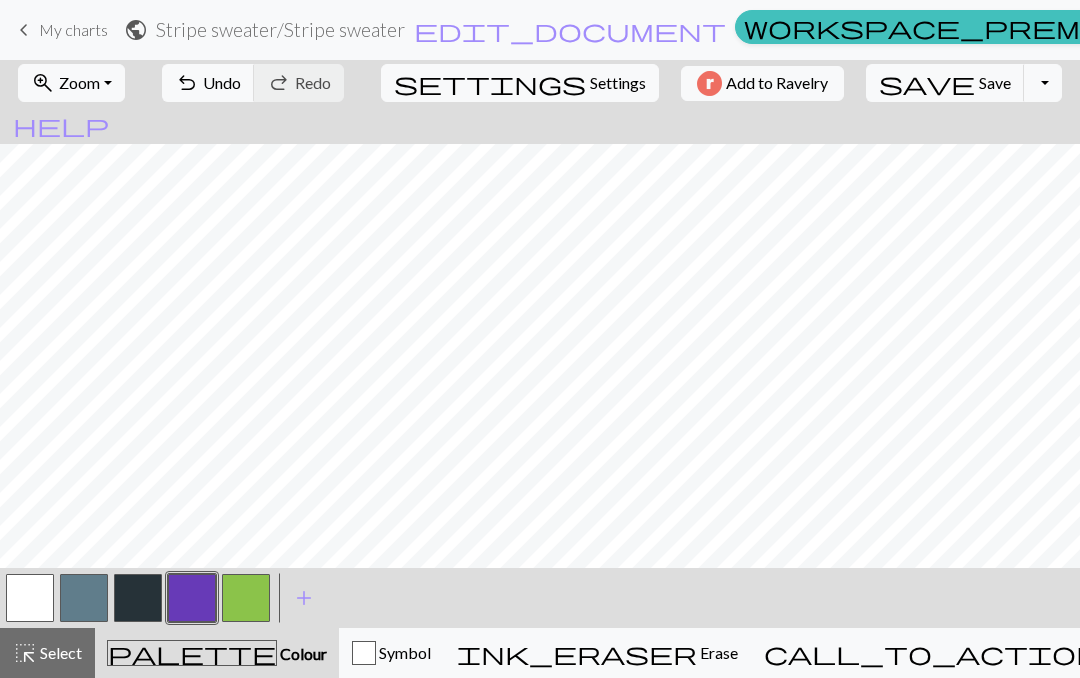 click on "Knitting mode" at bounding box center [1150, 652] 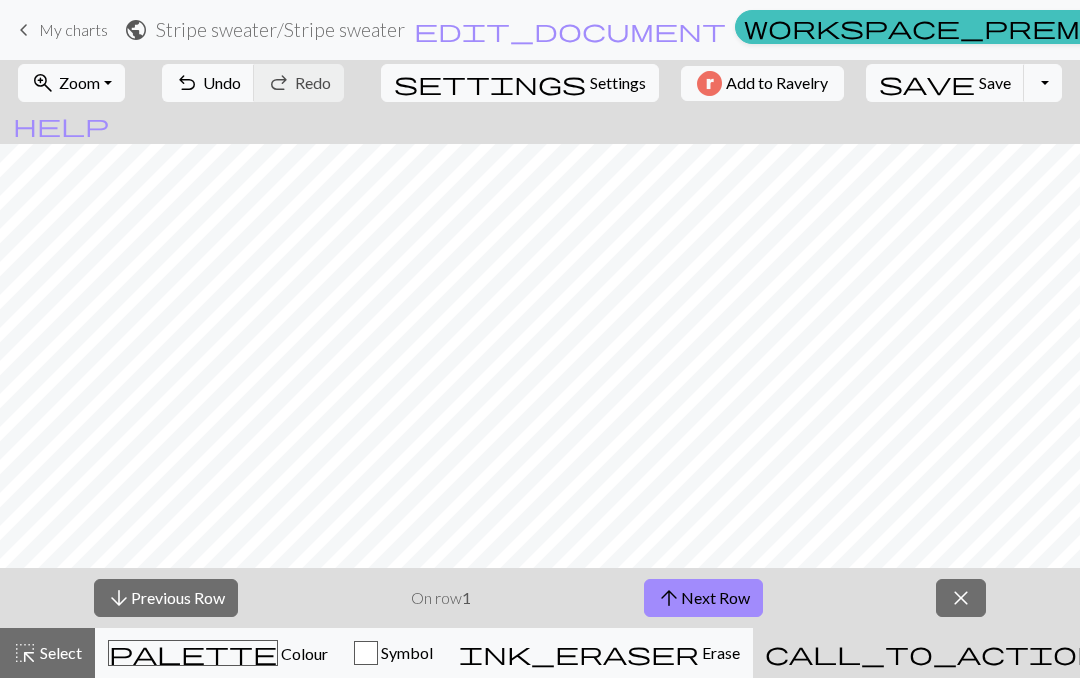 click on "close" at bounding box center (961, 598) 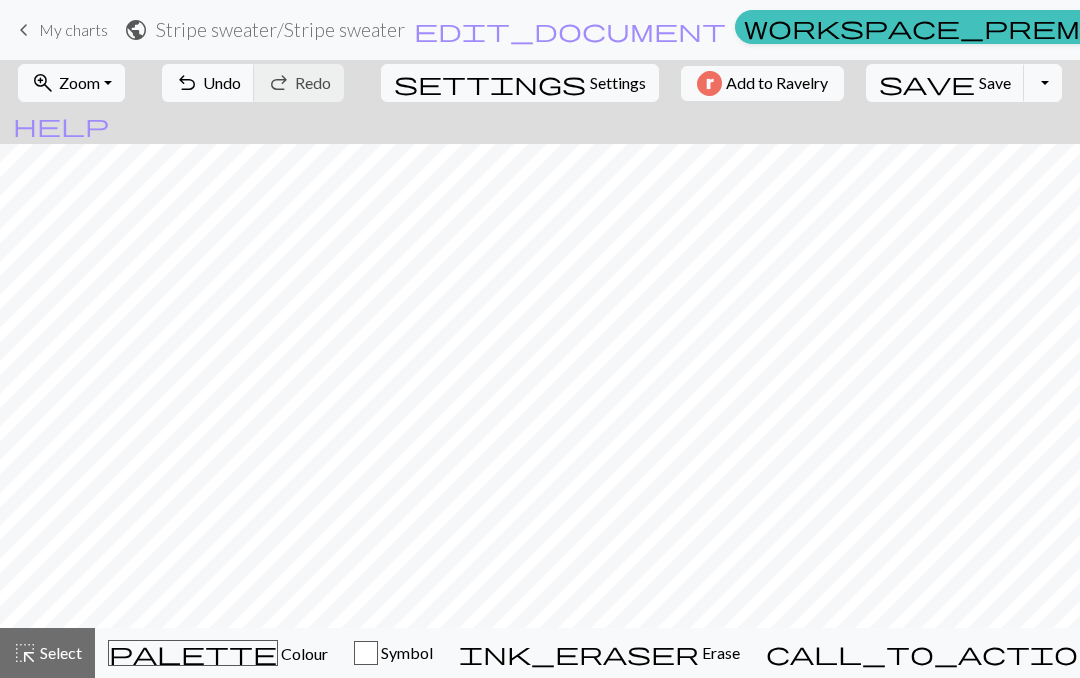 click on "undo Undo Undo" at bounding box center (208, 83) 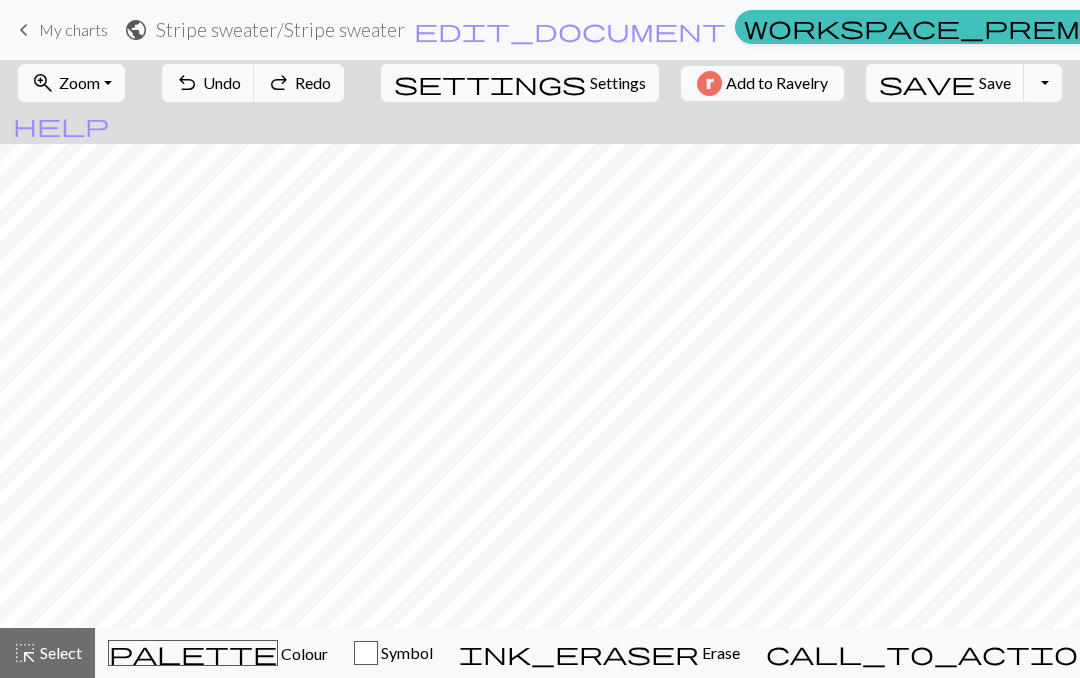 click on "Symbol" at bounding box center [405, 652] 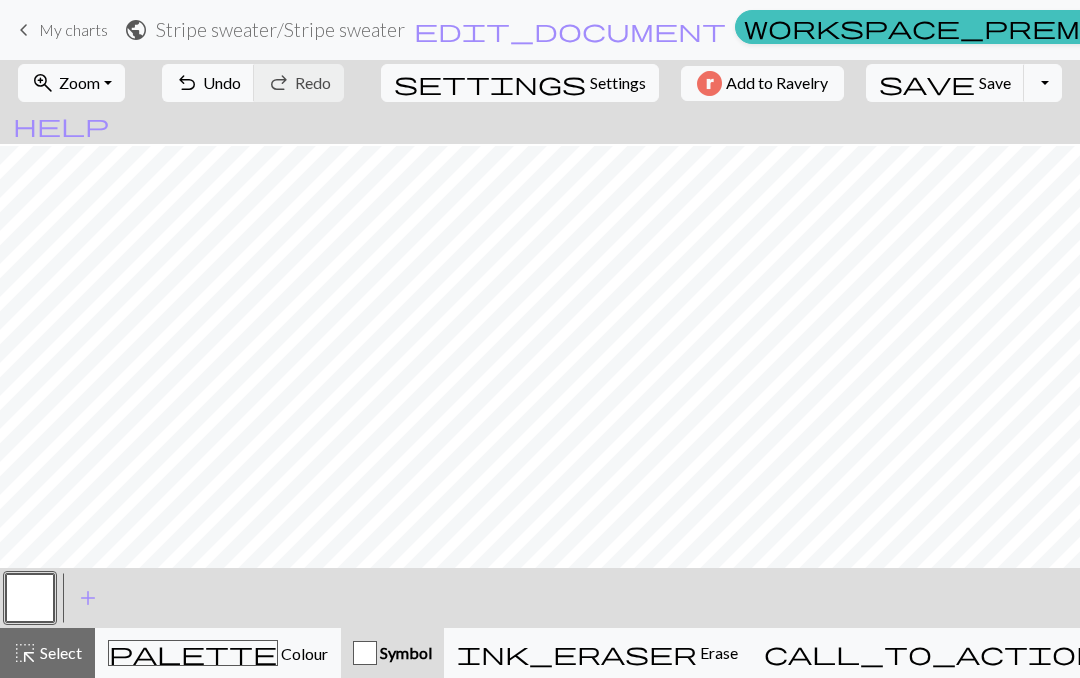 scroll, scrollTop: 4, scrollLeft: 0, axis: vertical 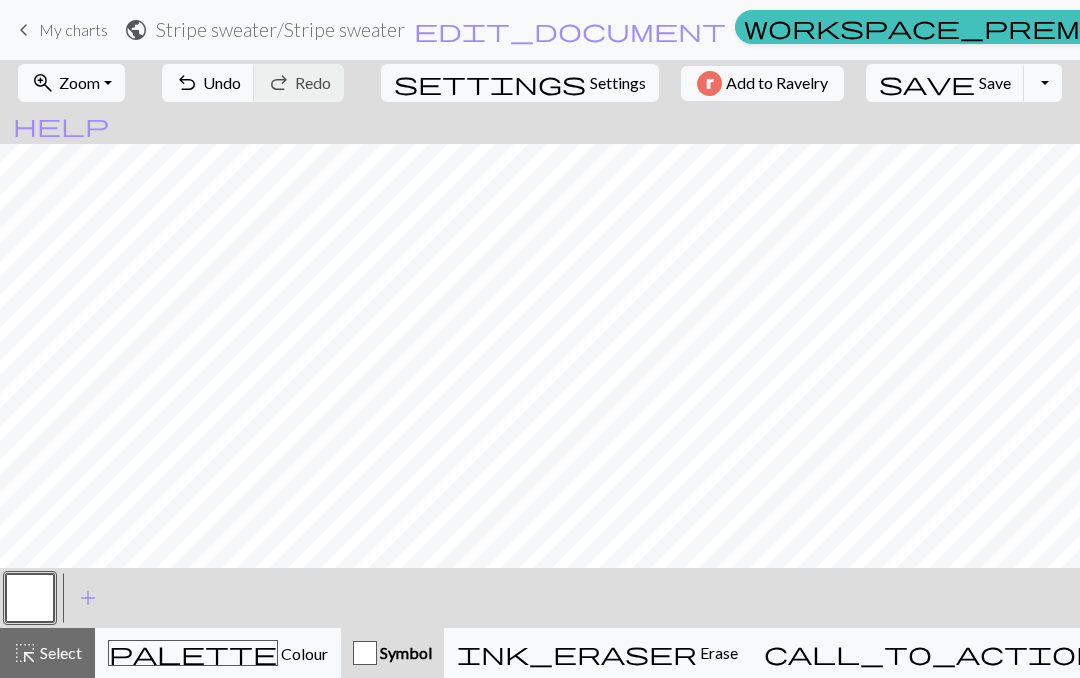click on "Colour" at bounding box center (303, 653) 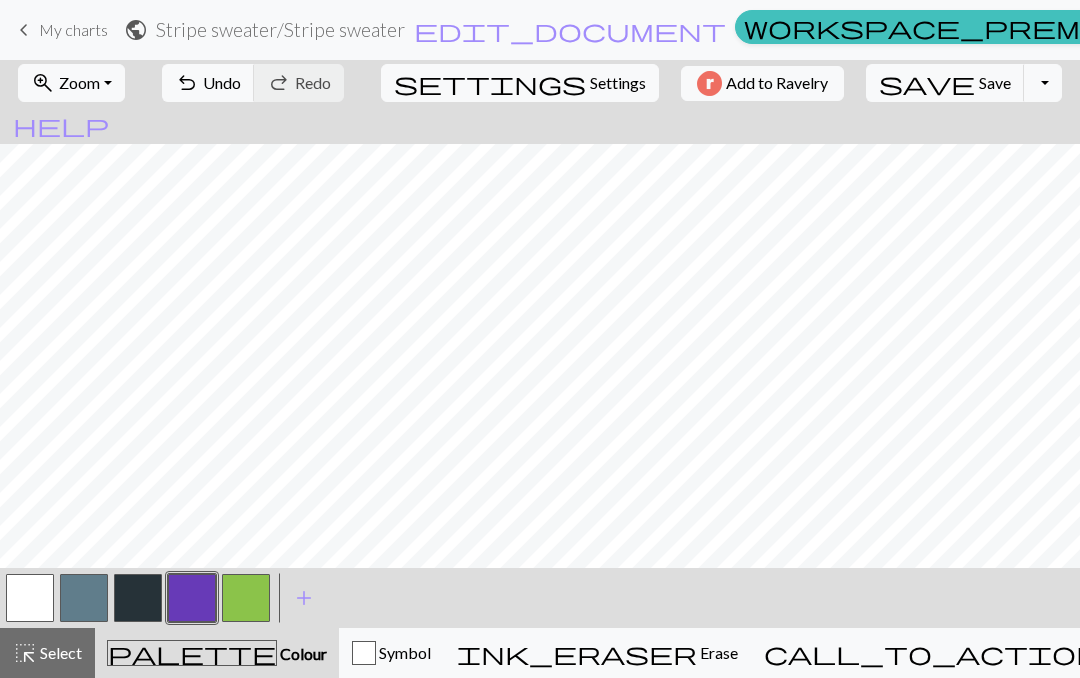 click at bounding box center [192, 598] 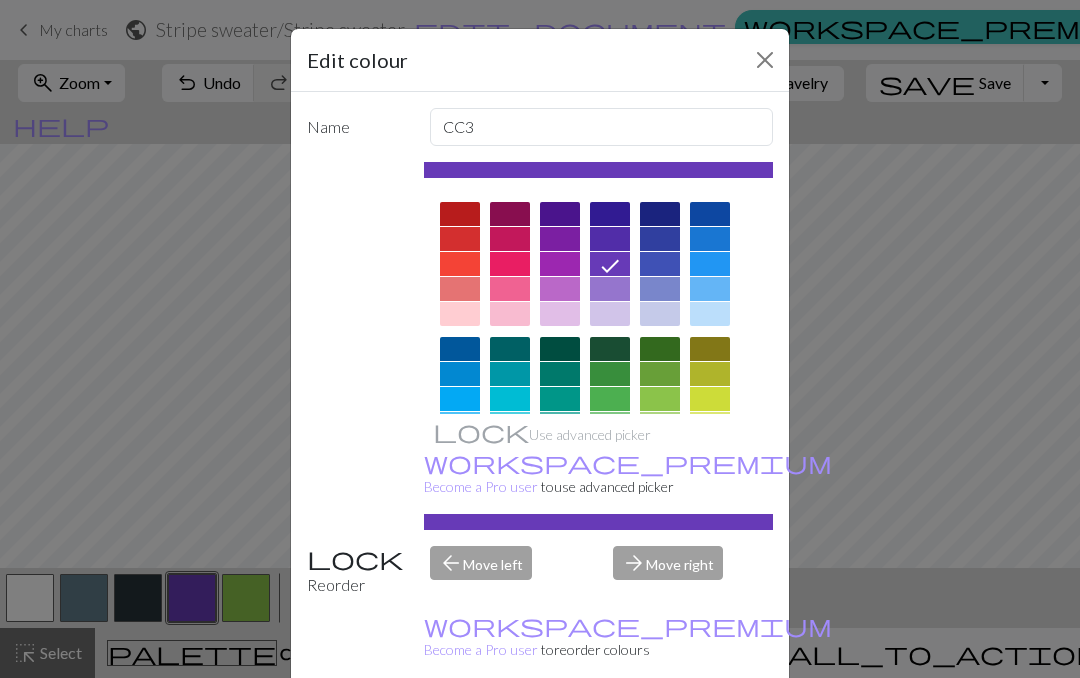 click at bounding box center [765, 60] 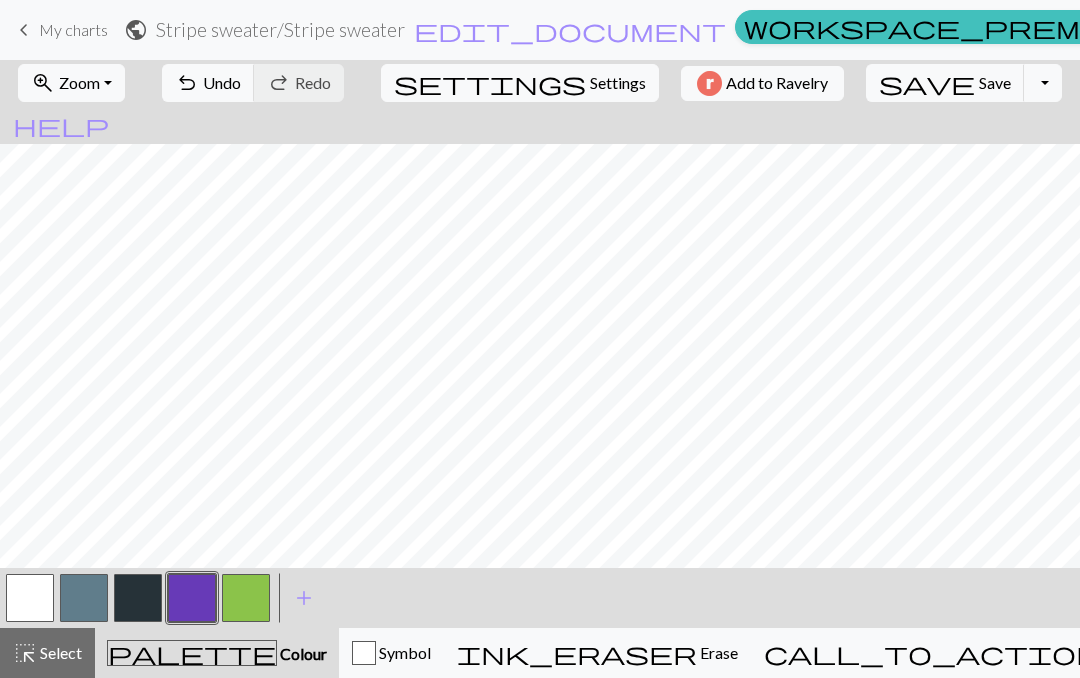 click at bounding box center (192, 598) 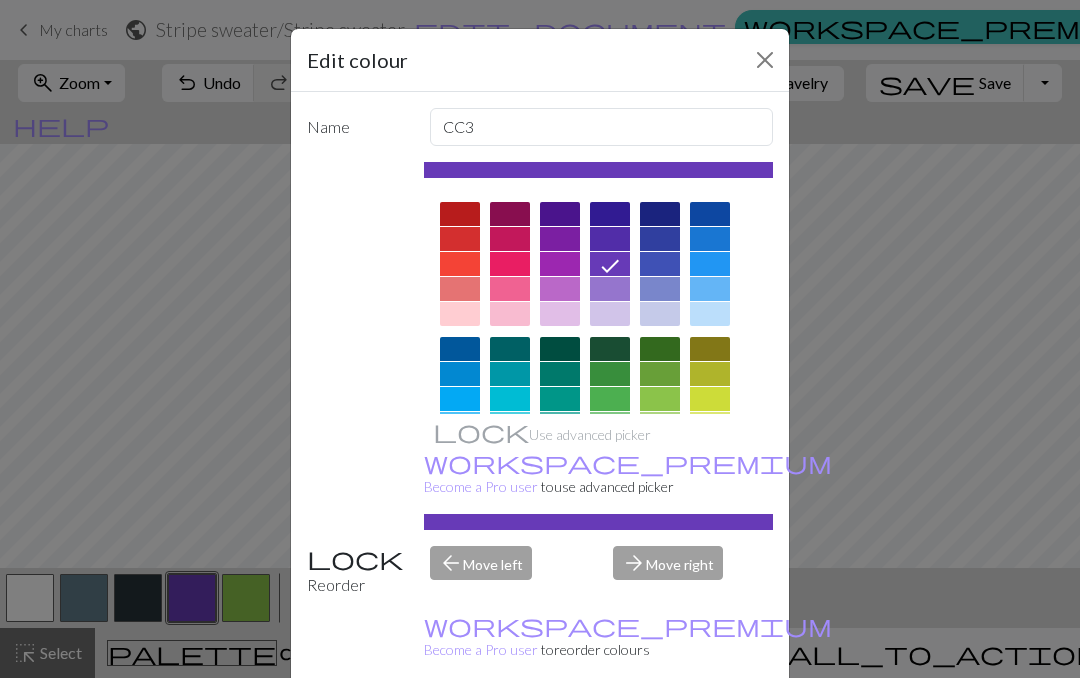 click at bounding box center (765, 60) 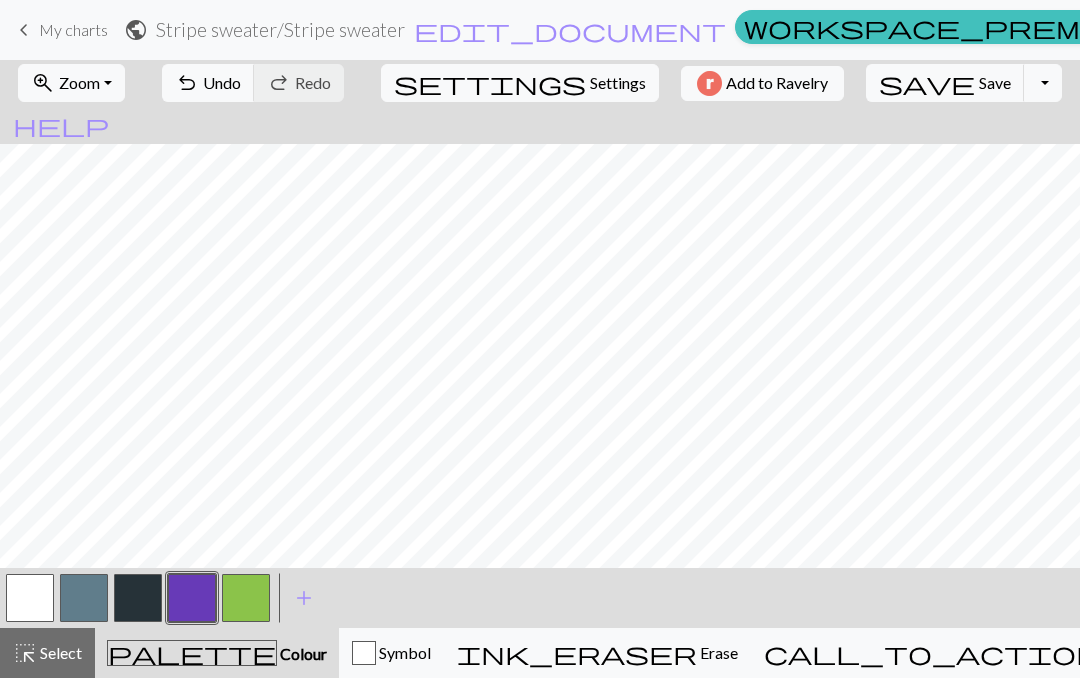 click at bounding box center [192, 598] 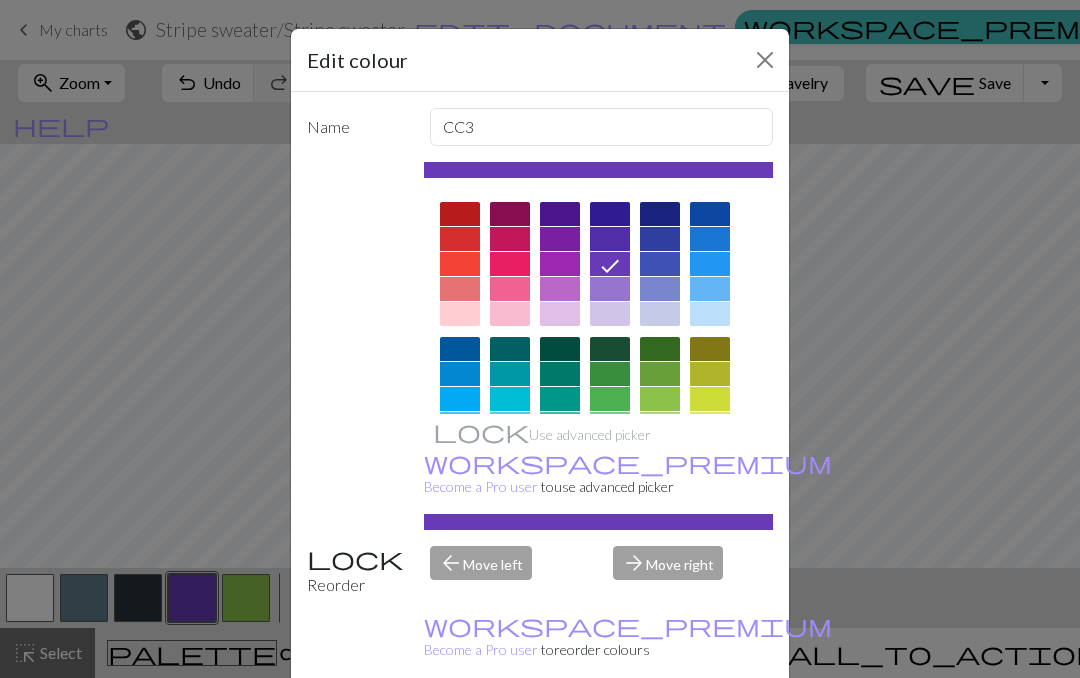 click at bounding box center (765, 60) 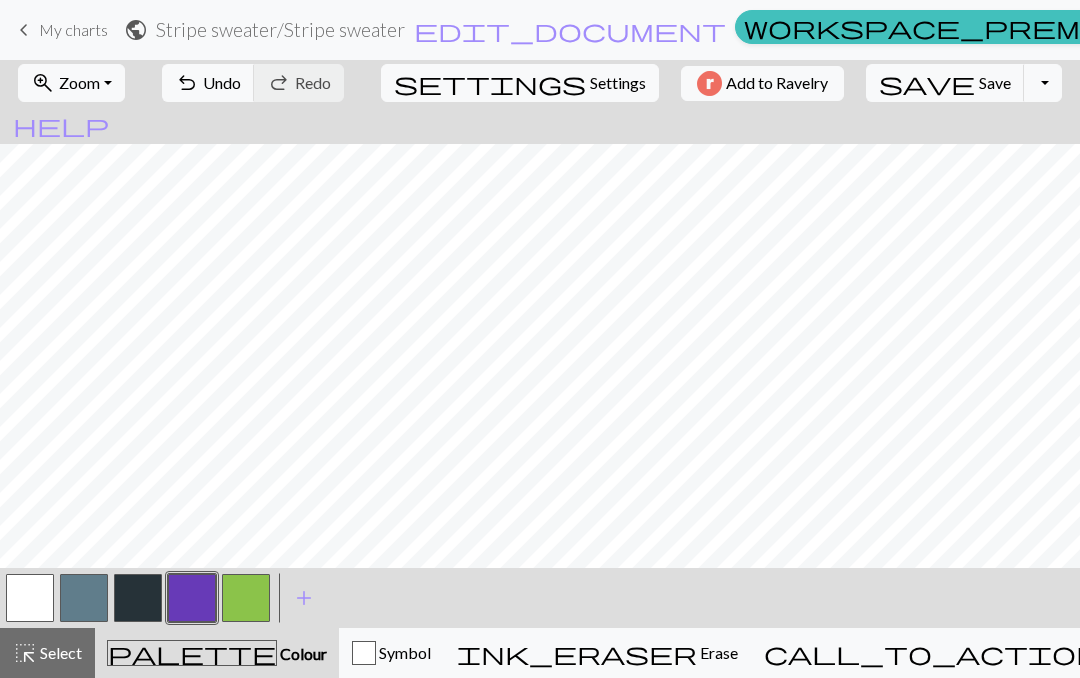 click on "Colour" at bounding box center (302, 653) 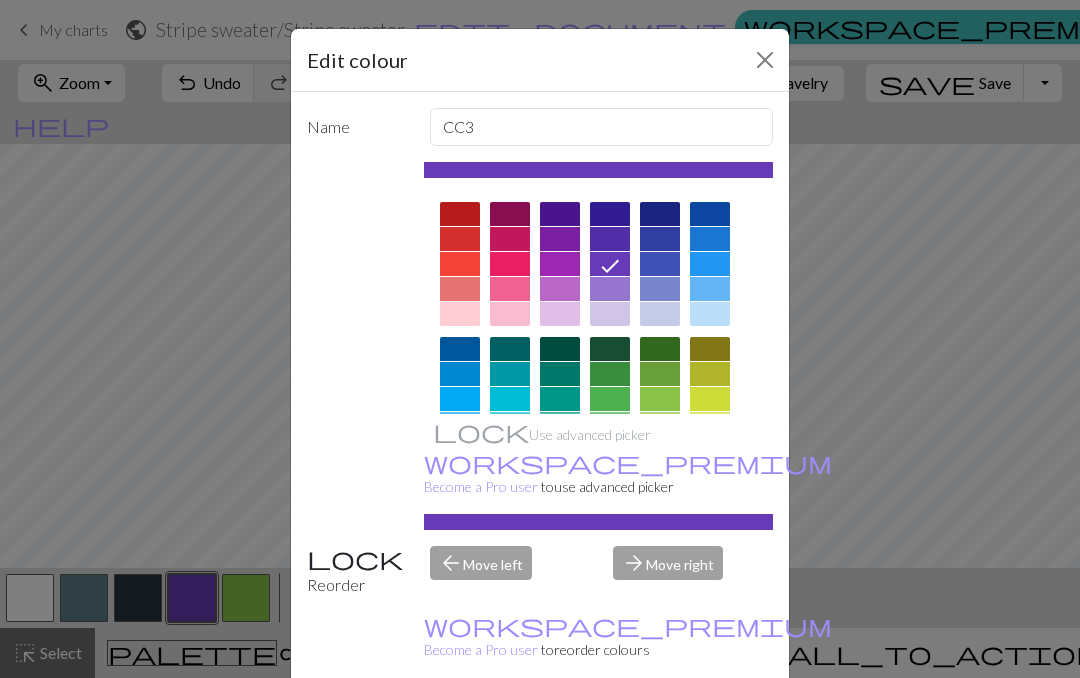 click 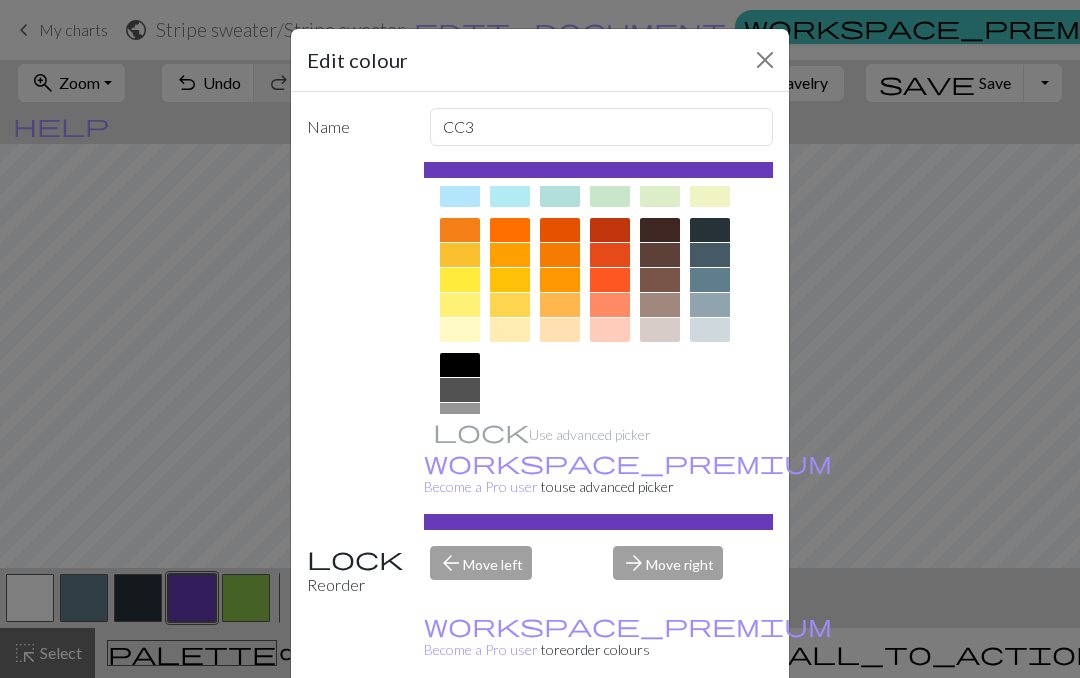 scroll, scrollTop: 253, scrollLeft: 0, axis: vertical 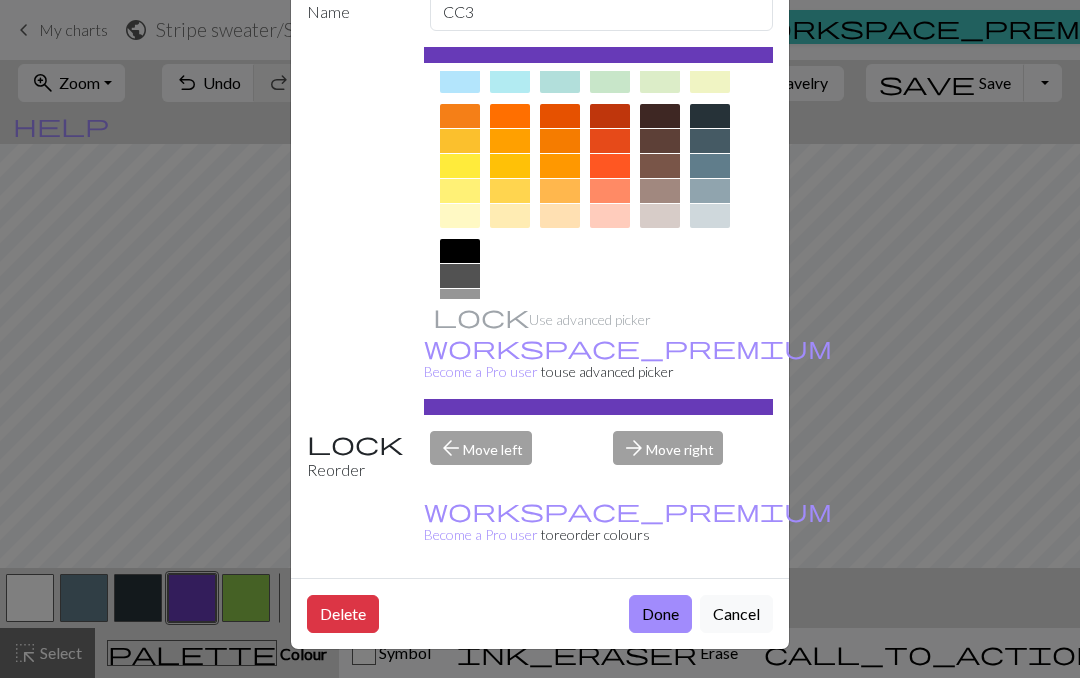 click on "Done" at bounding box center (660, 614) 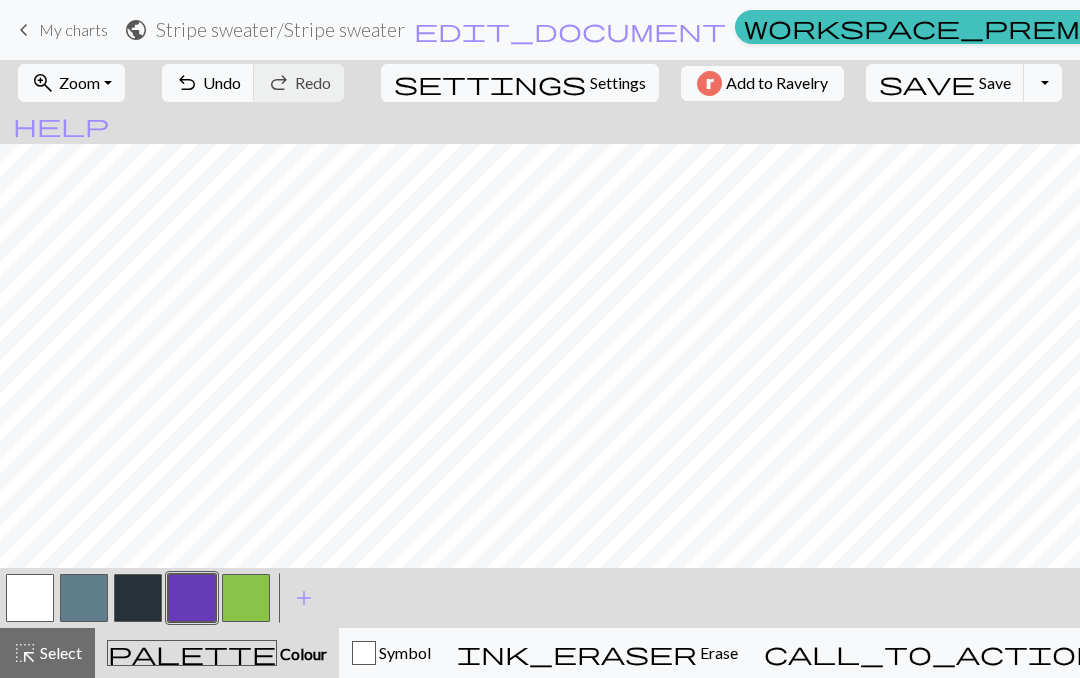 click on "Symbol" at bounding box center [403, 652] 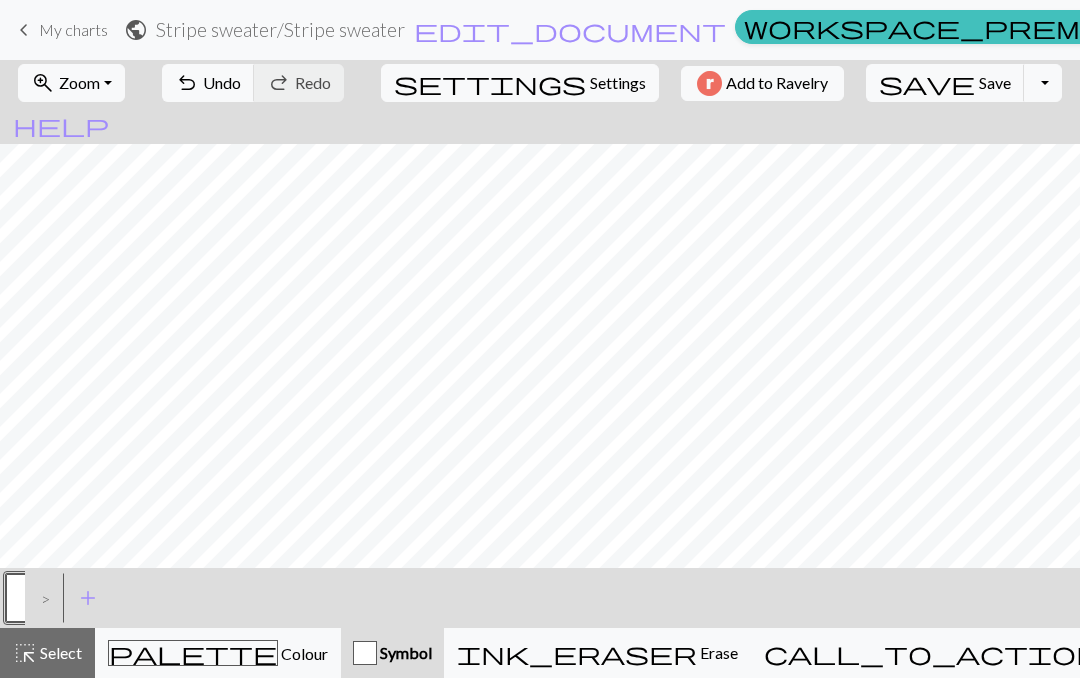 click on "palette   Colour   Colour" at bounding box center [218, 653] 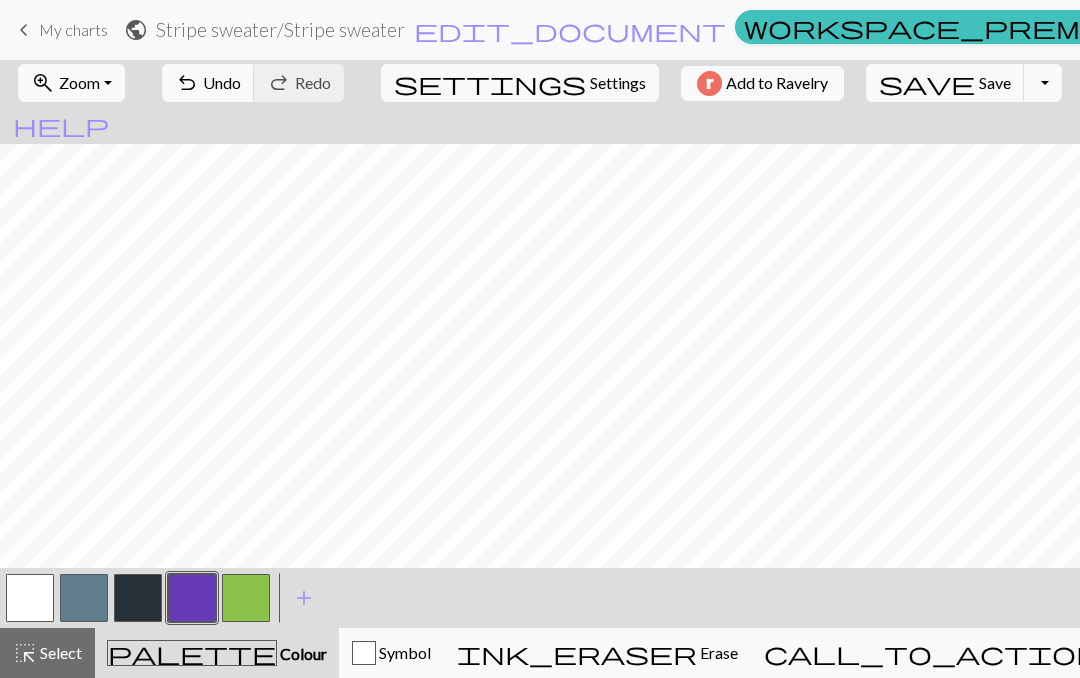 click at bounding box center (192, 598) 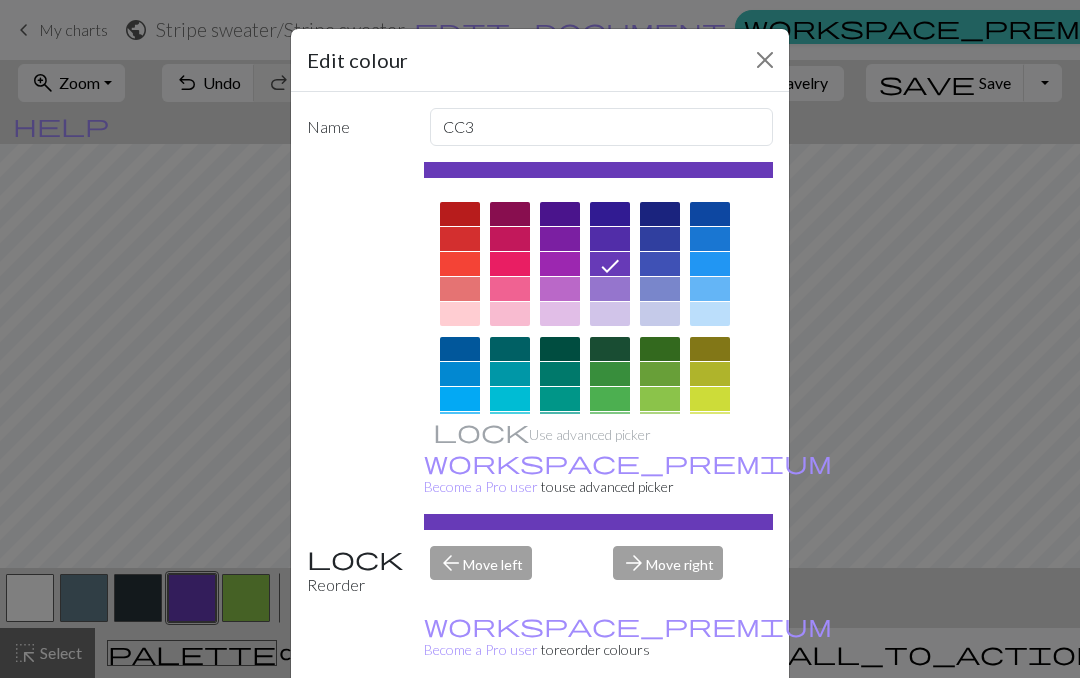 click on "Edit colour Name CC3 Use advanced picker workspace_premium Become a Pro user   to  use advanced picker Reorder arrow_back Move left arrow_forward Move right workspace_premium Become a Pro user   to  reorder colours Delete Done Cancel" at bounding box center (540, 339) 